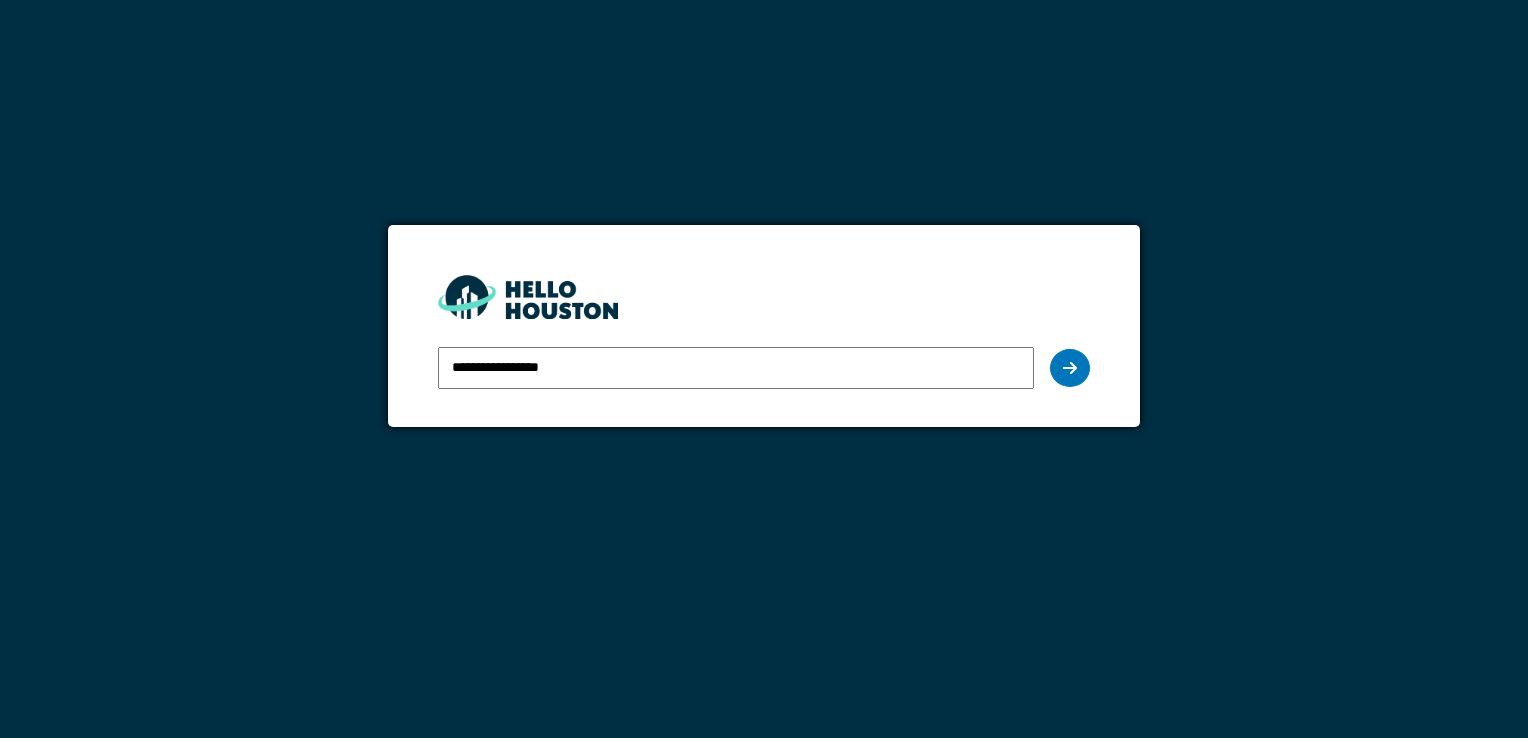 scroll, scrollTop: 0, scrollLeft: 0, axis: both 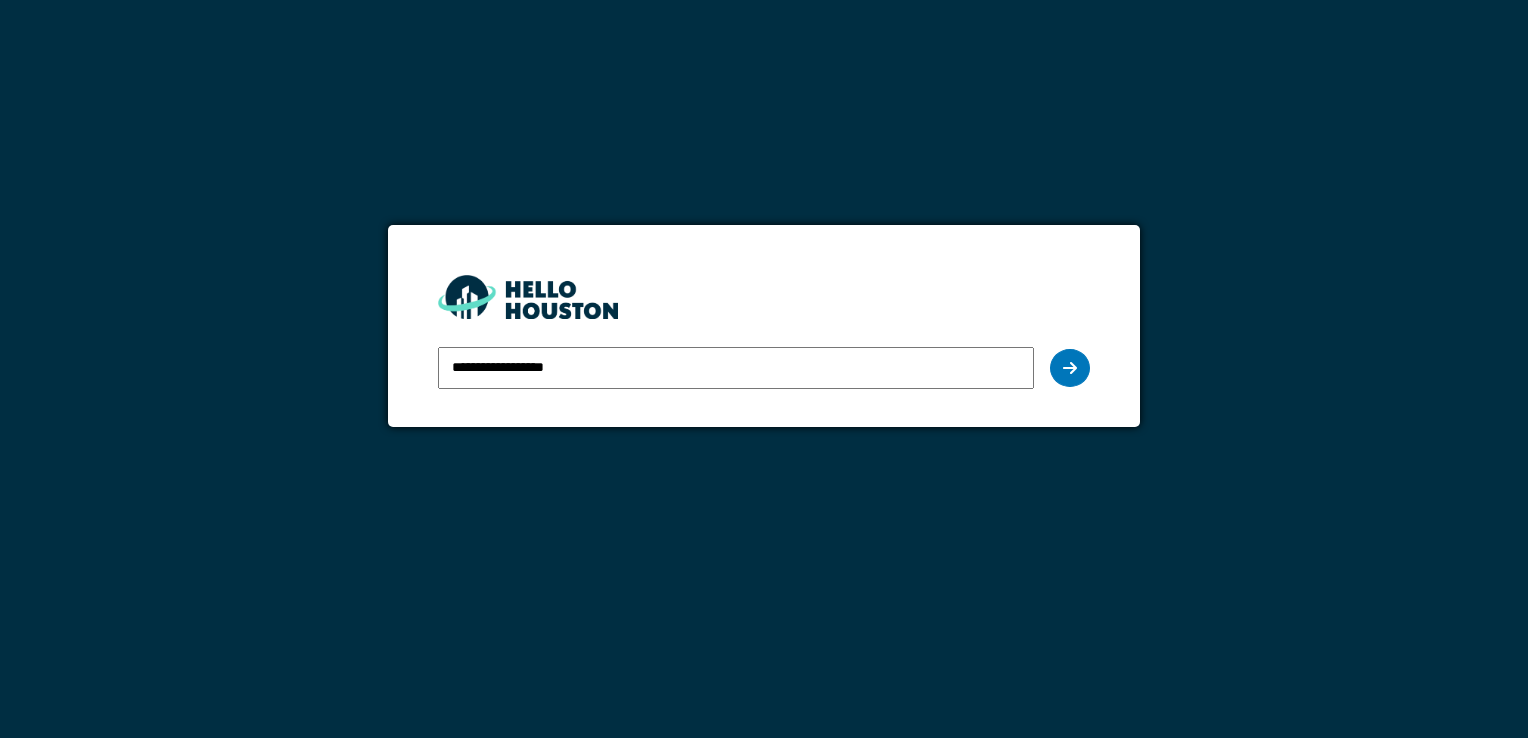 type on "**********" 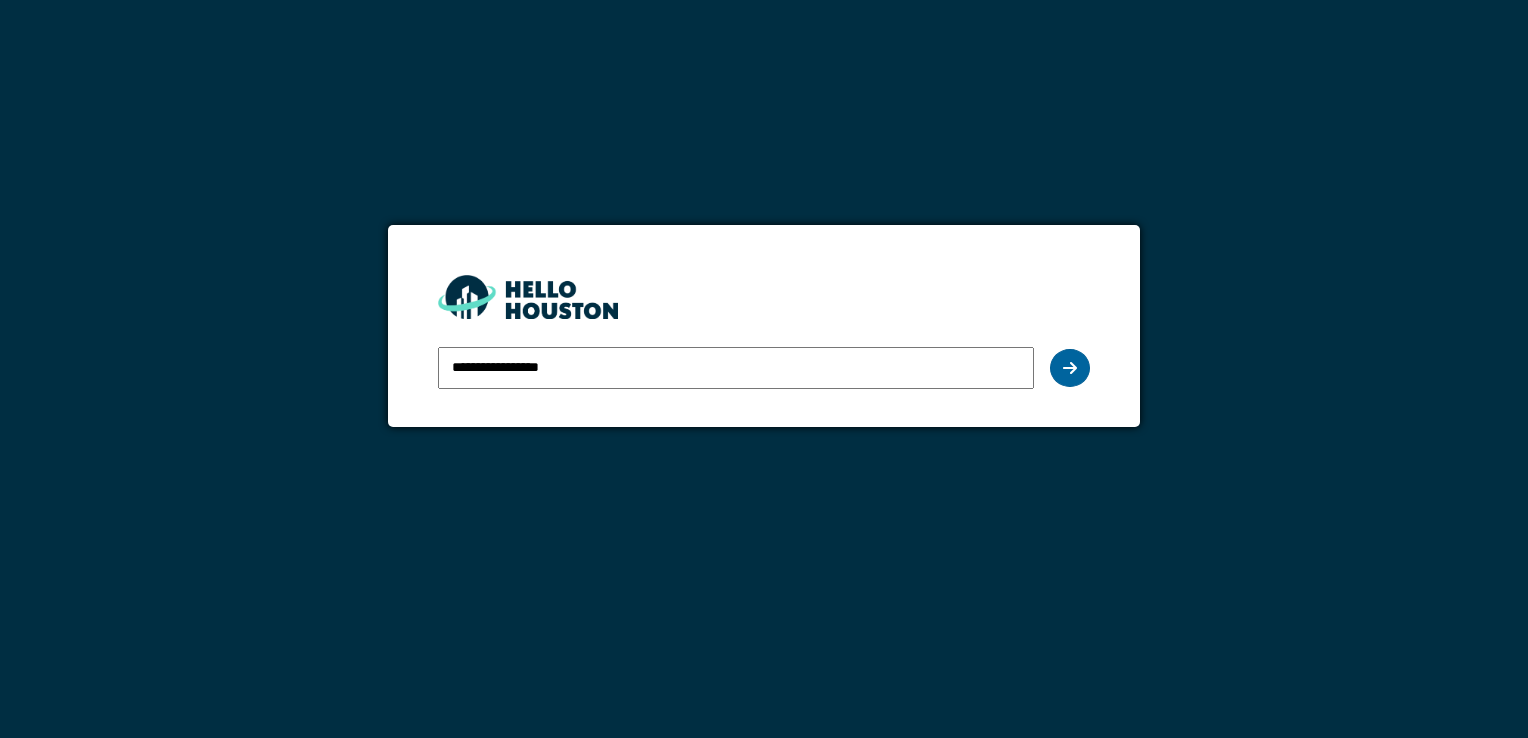 click at bounding box center [1070, 368] 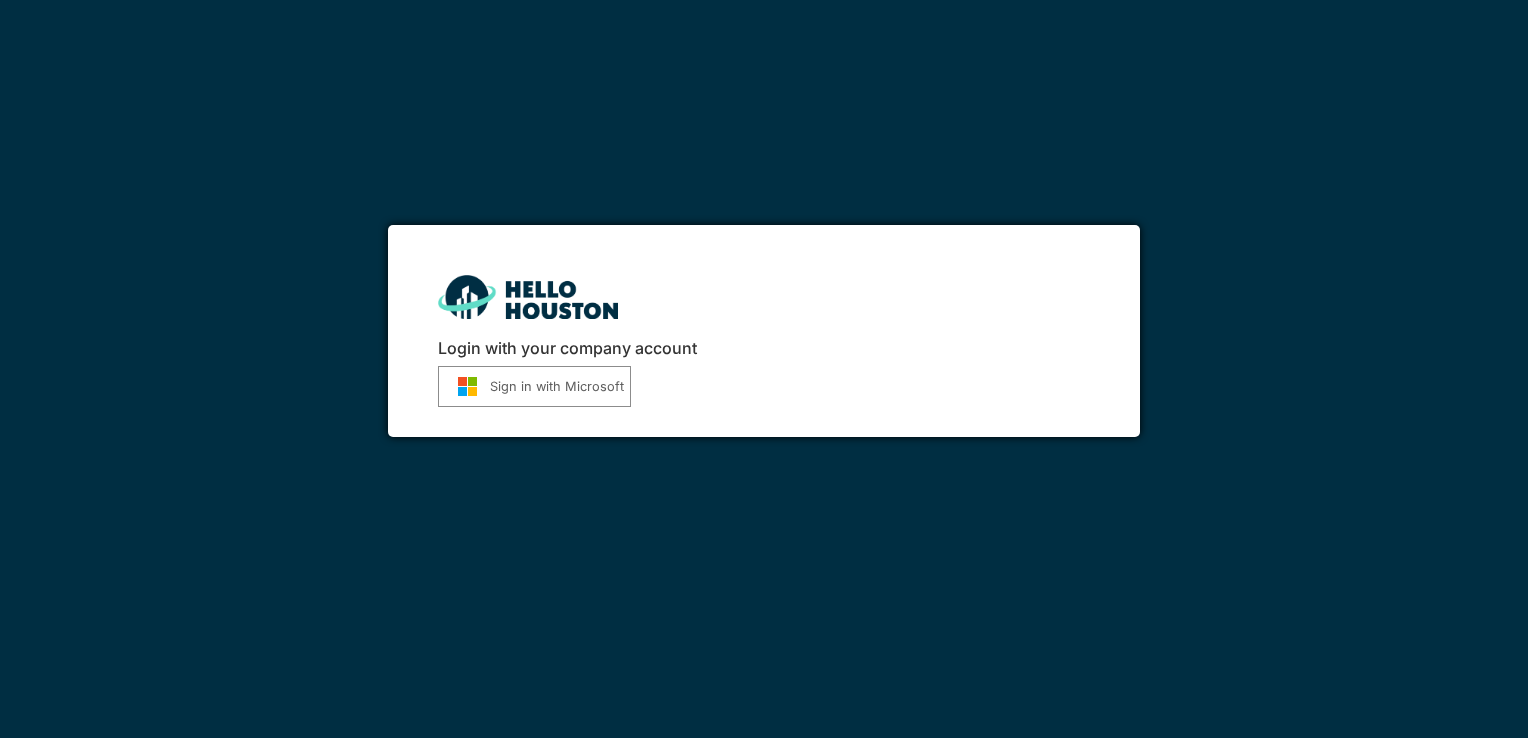scroll, scrollTop: 0, scrollLeft: 0, axis: both 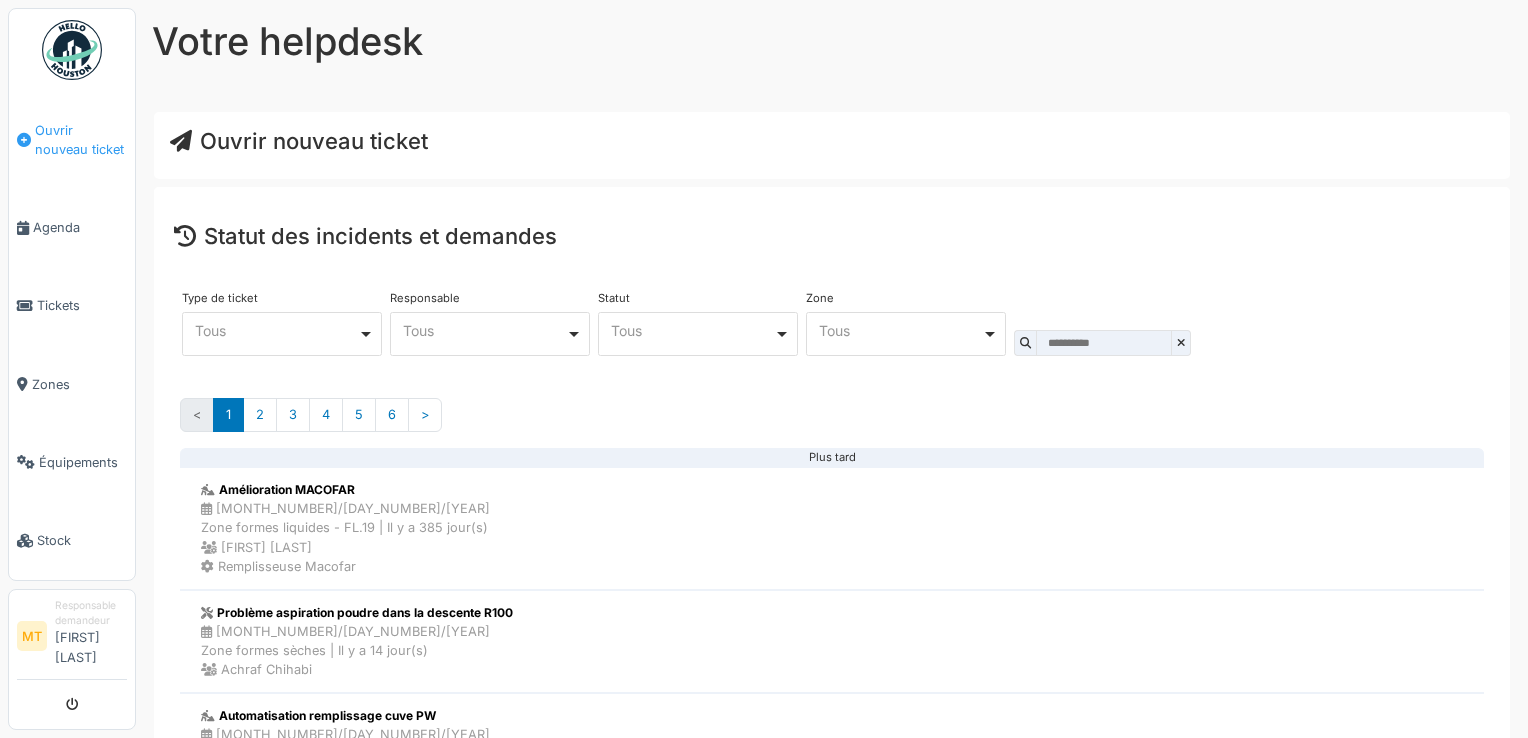 click on "Ouvrir nouveau ticket" at bounding box center [81, 140] 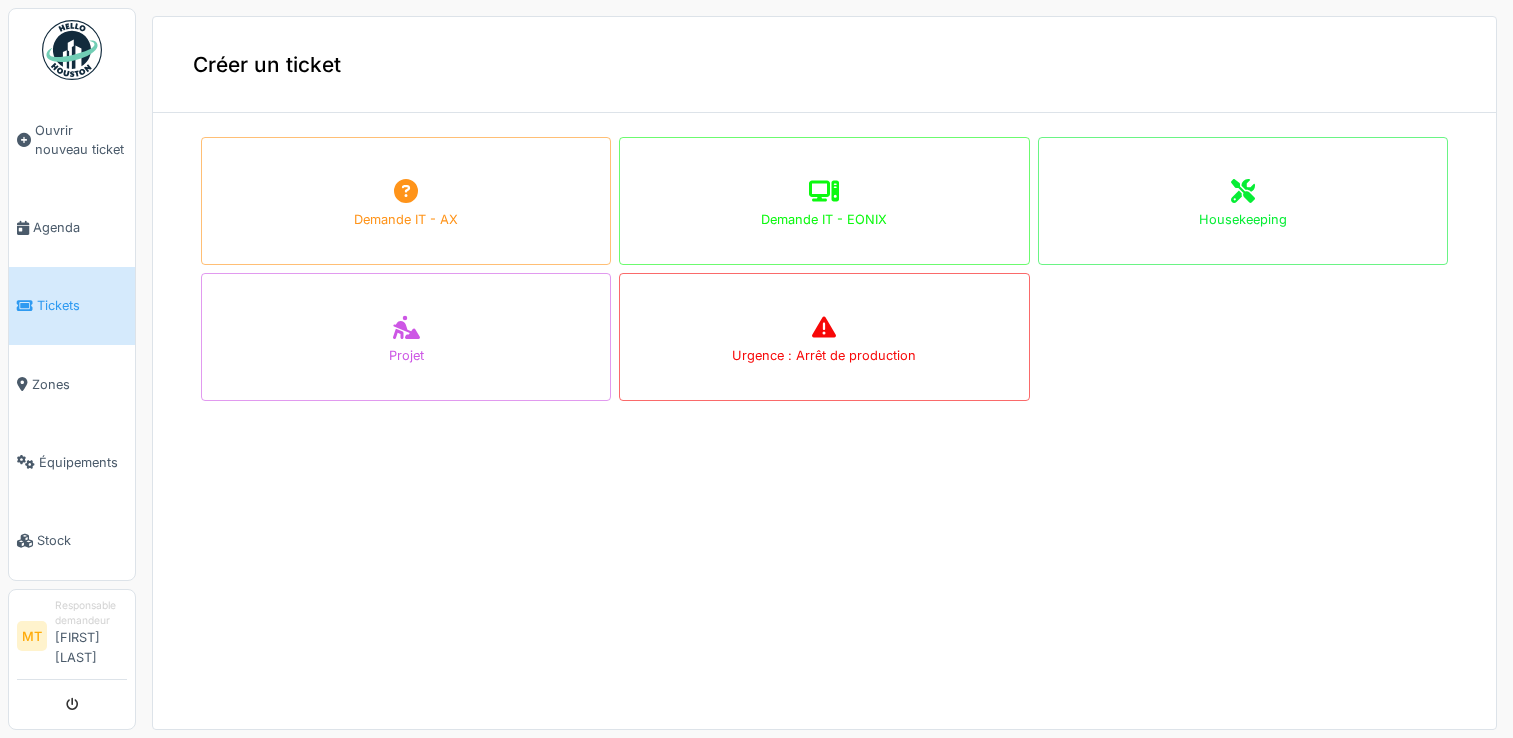 scroll, scrollTop: 0, scrollLeft: 0, axis: both 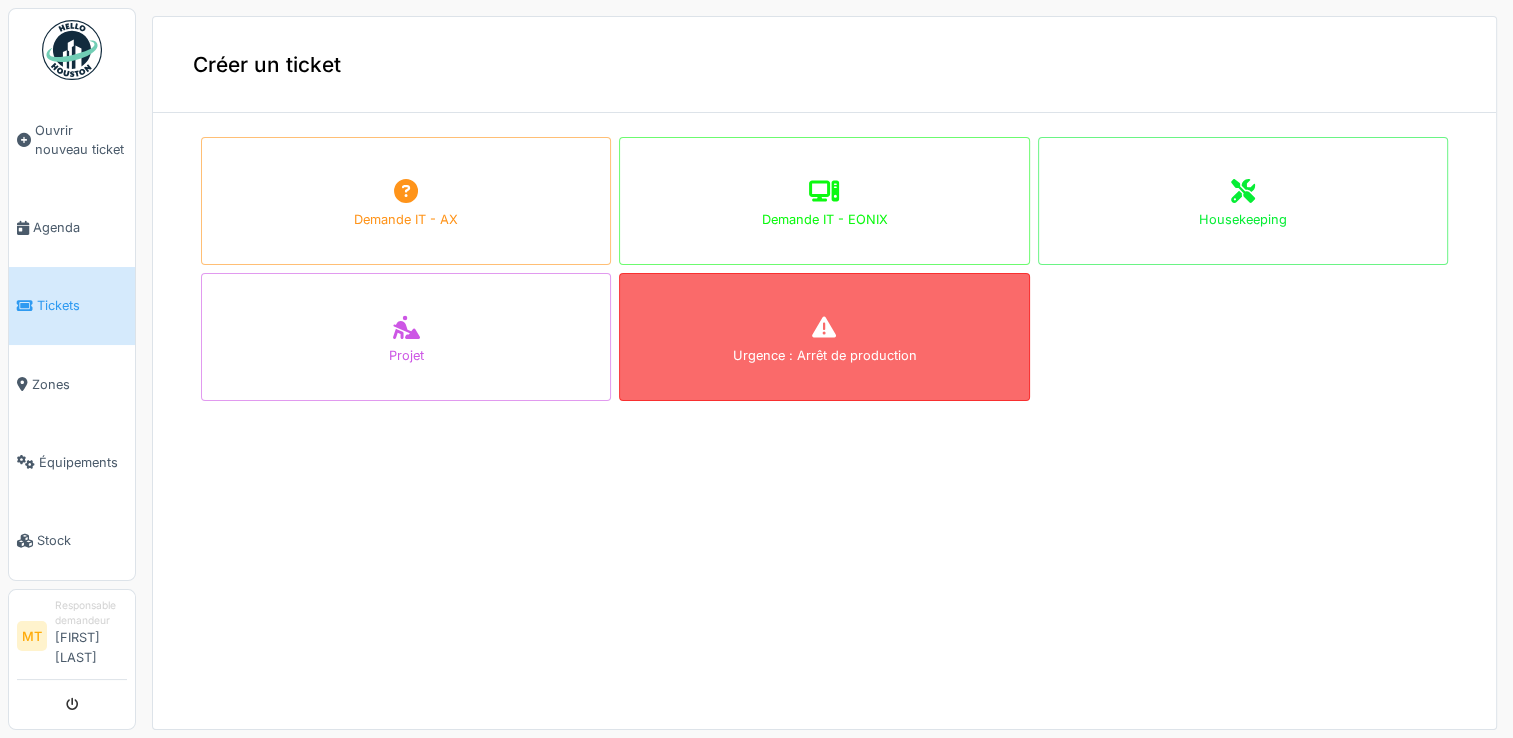 click 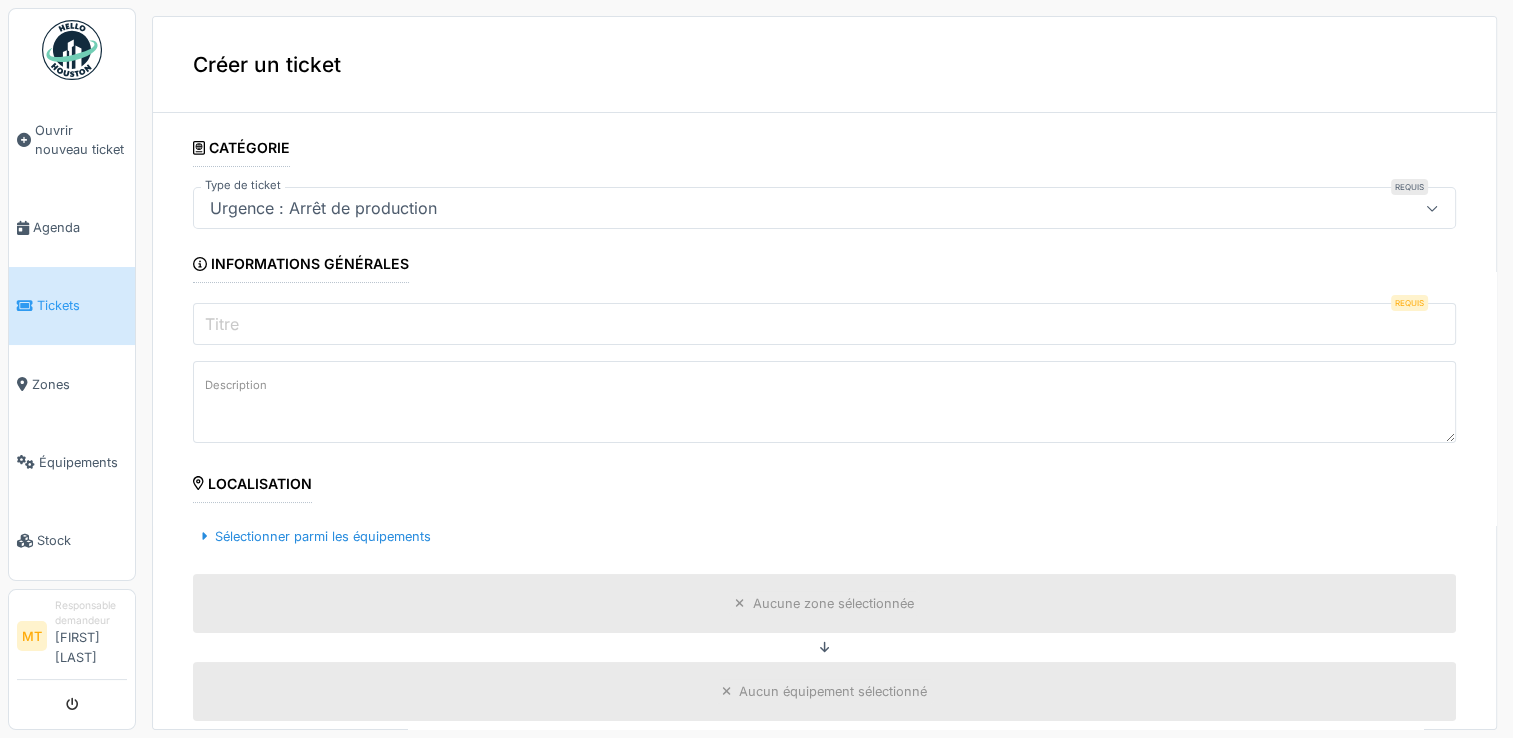 click on "Titre" at bounding box center (824, 324) 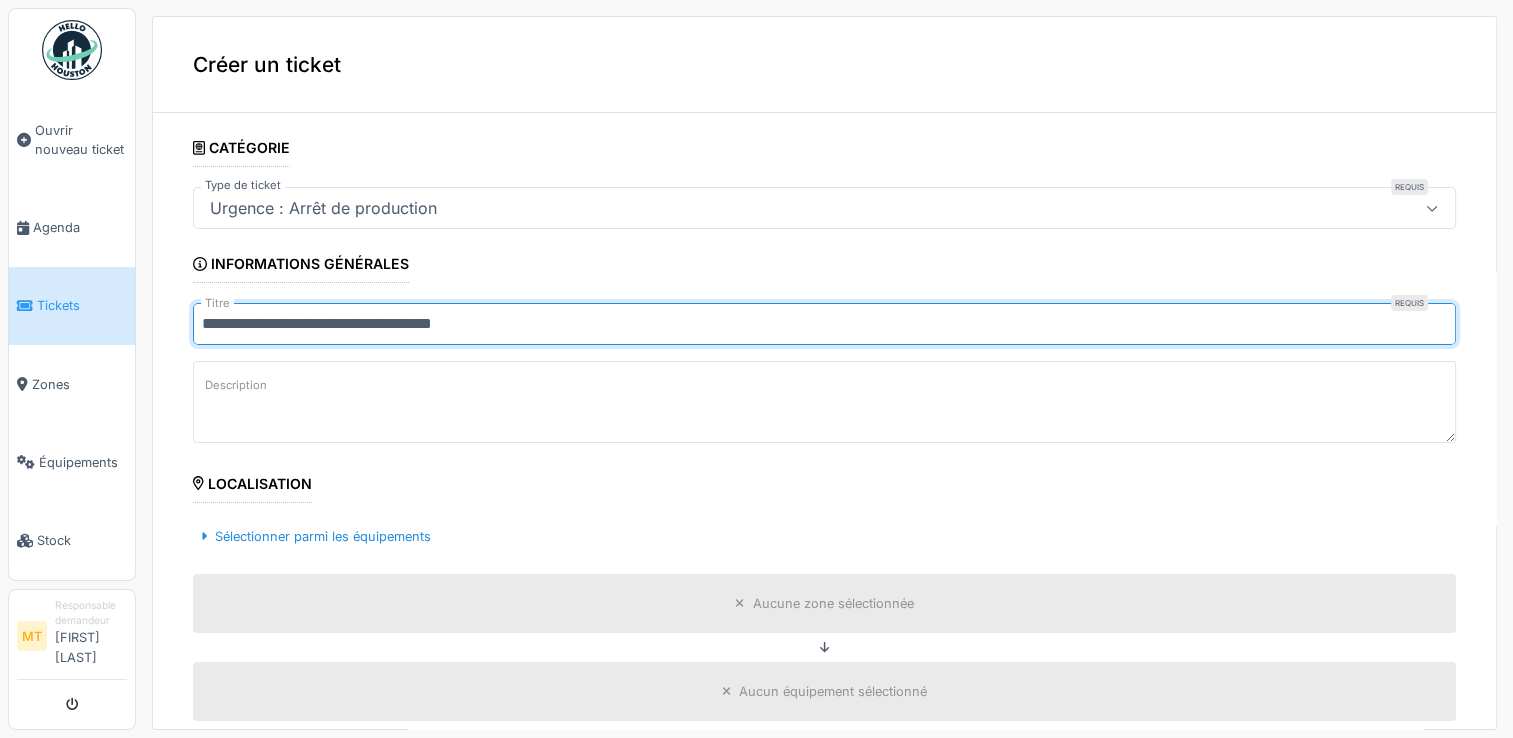 type on "**********" 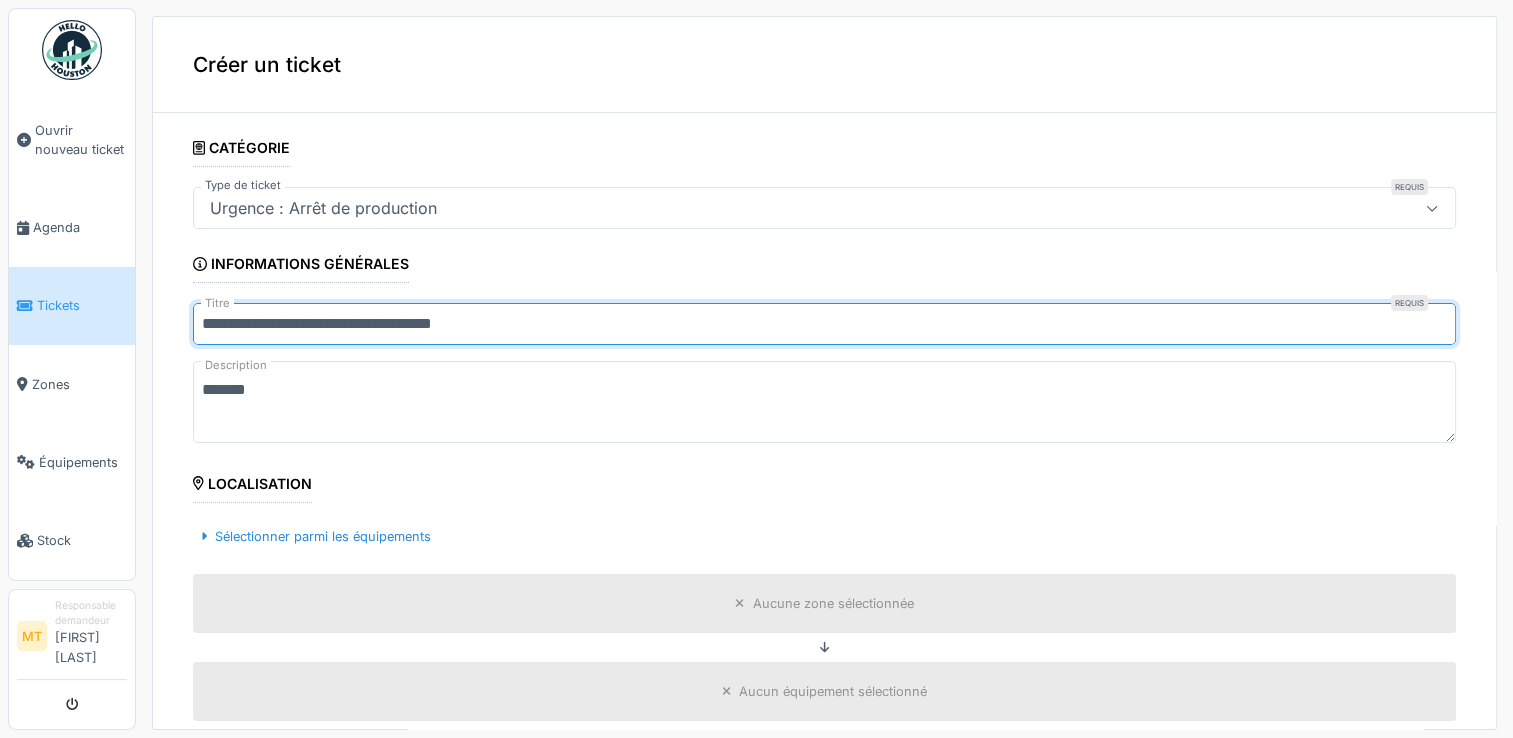 drag, startPoint x: 372, startPoint y: 330, endPoint x: 196, endPoint y: 323, distance: 176.13914 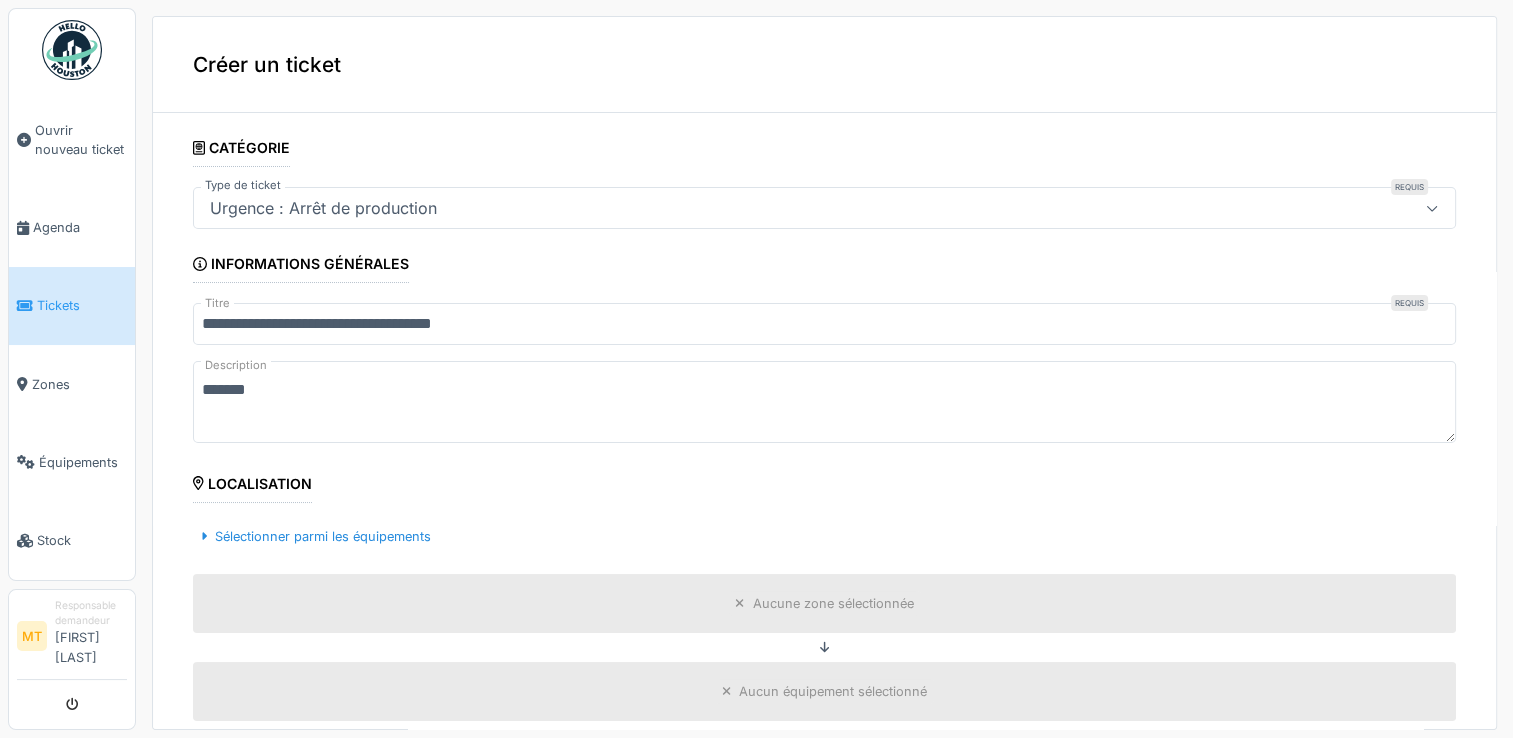 click on "******" at bounding box center [824, 402] 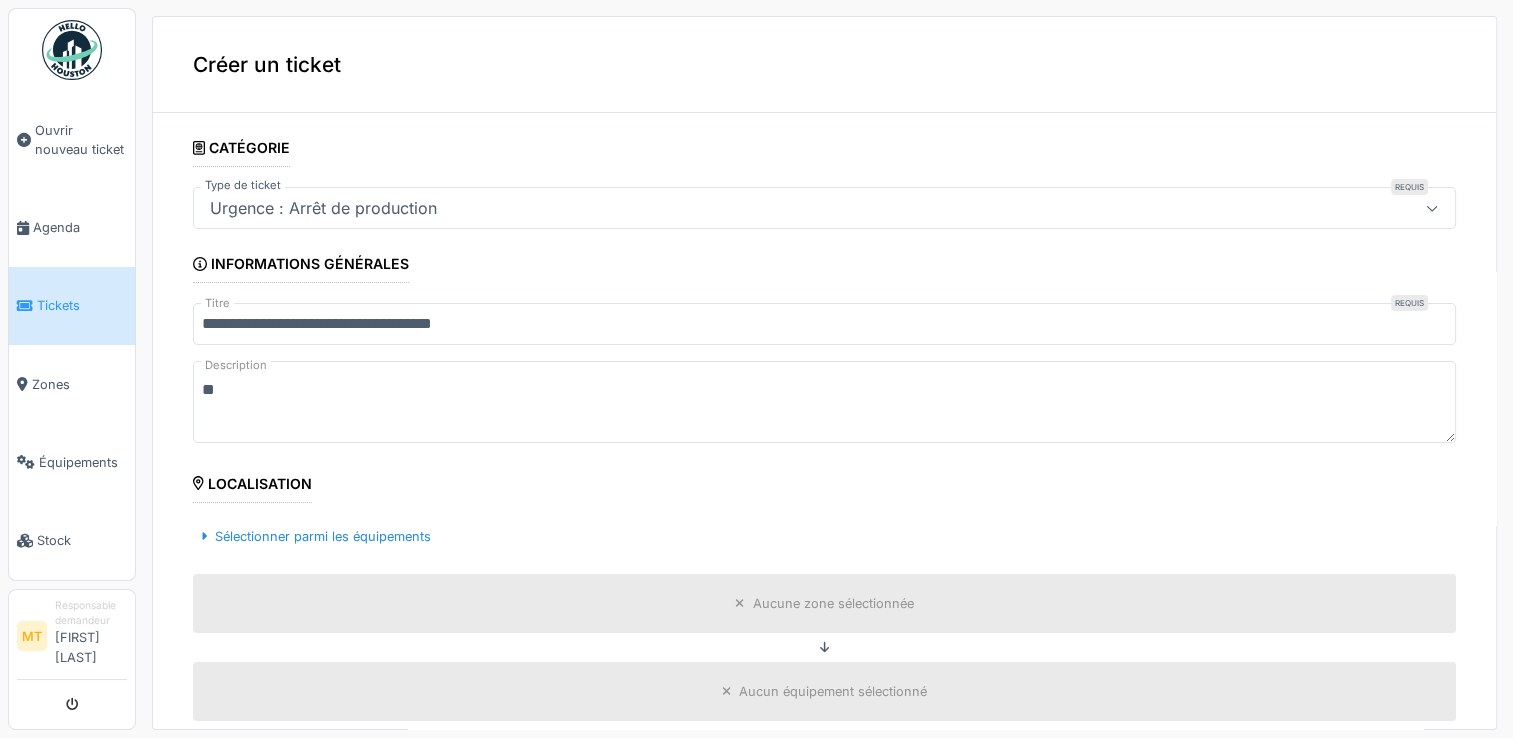 type on "*" 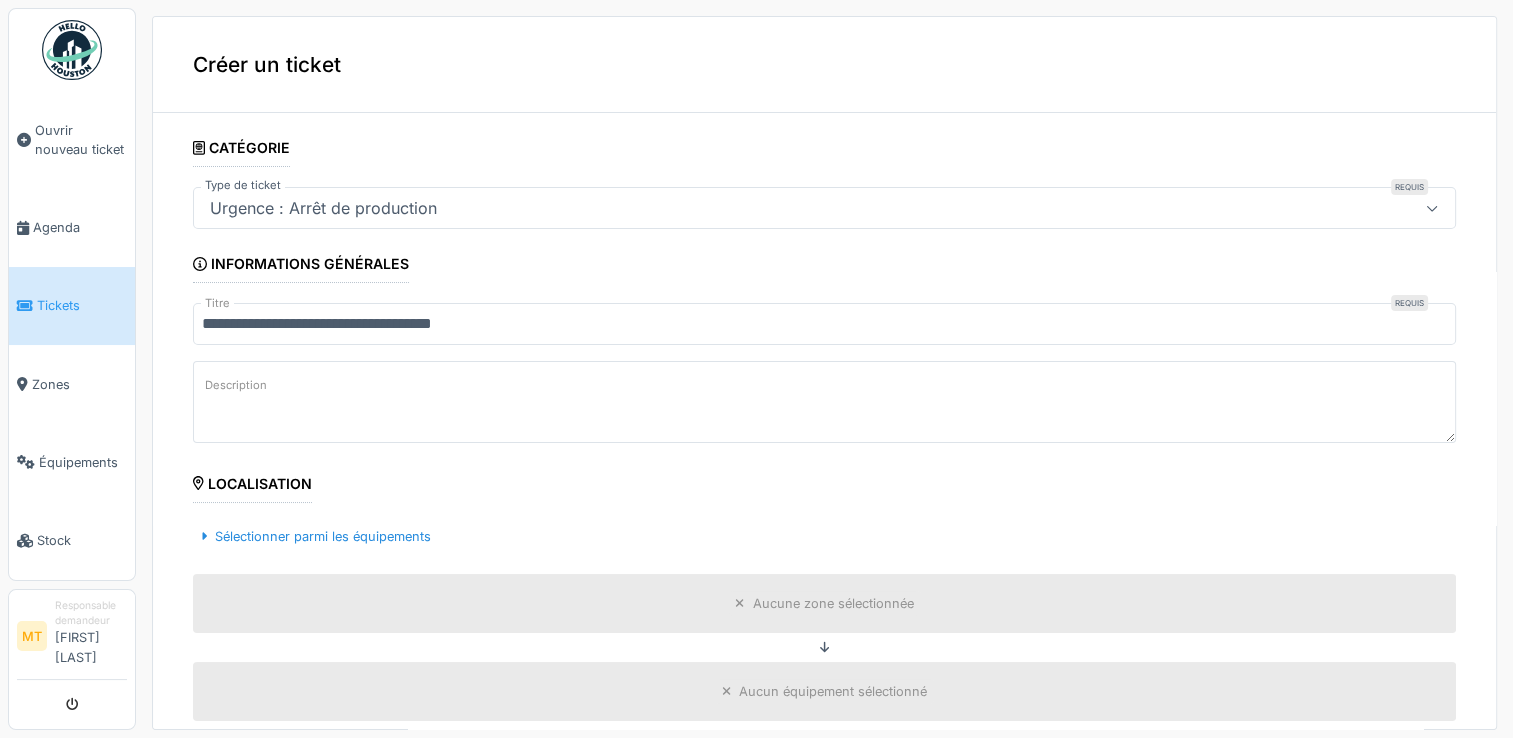 paste on "**********" 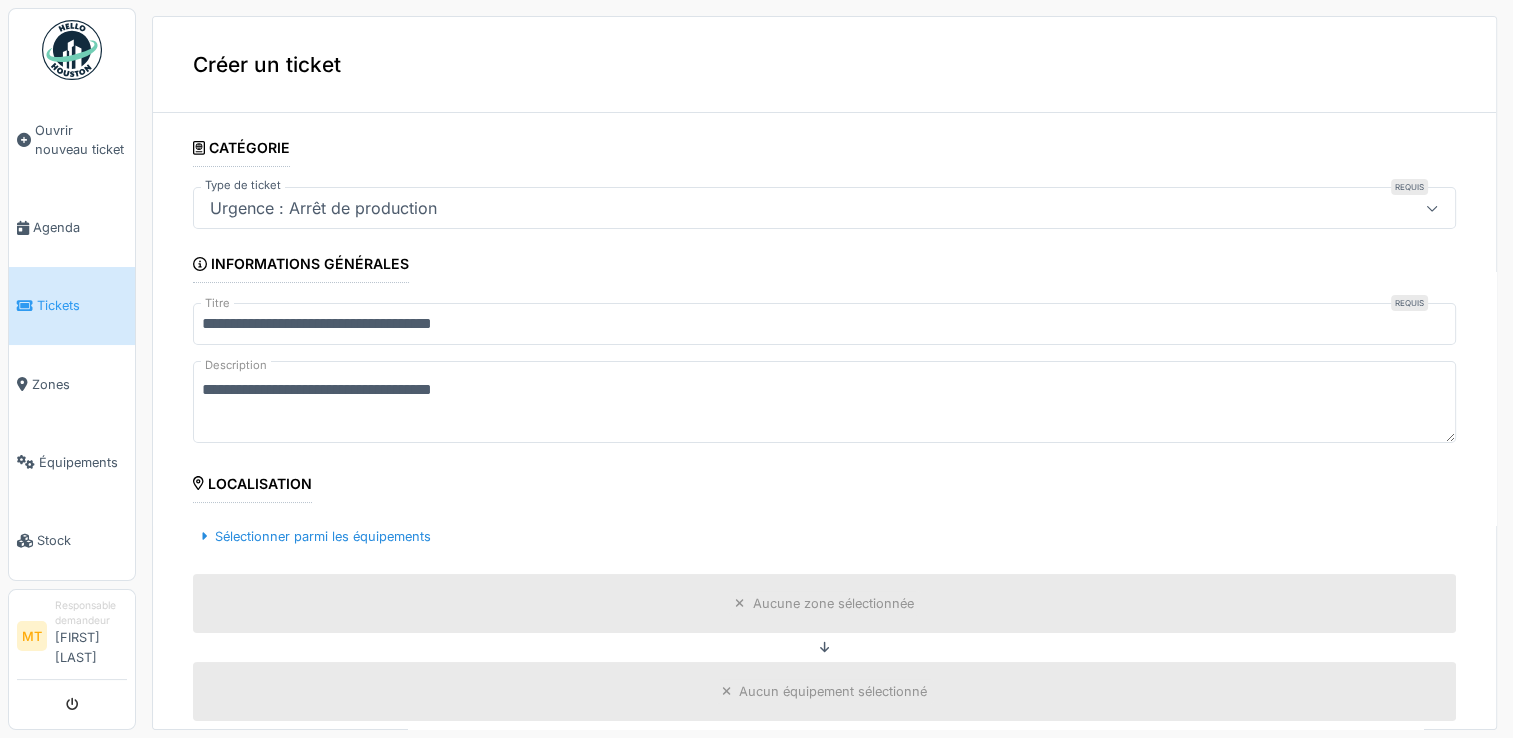 click on "**********" at bounding box center (824, 402) 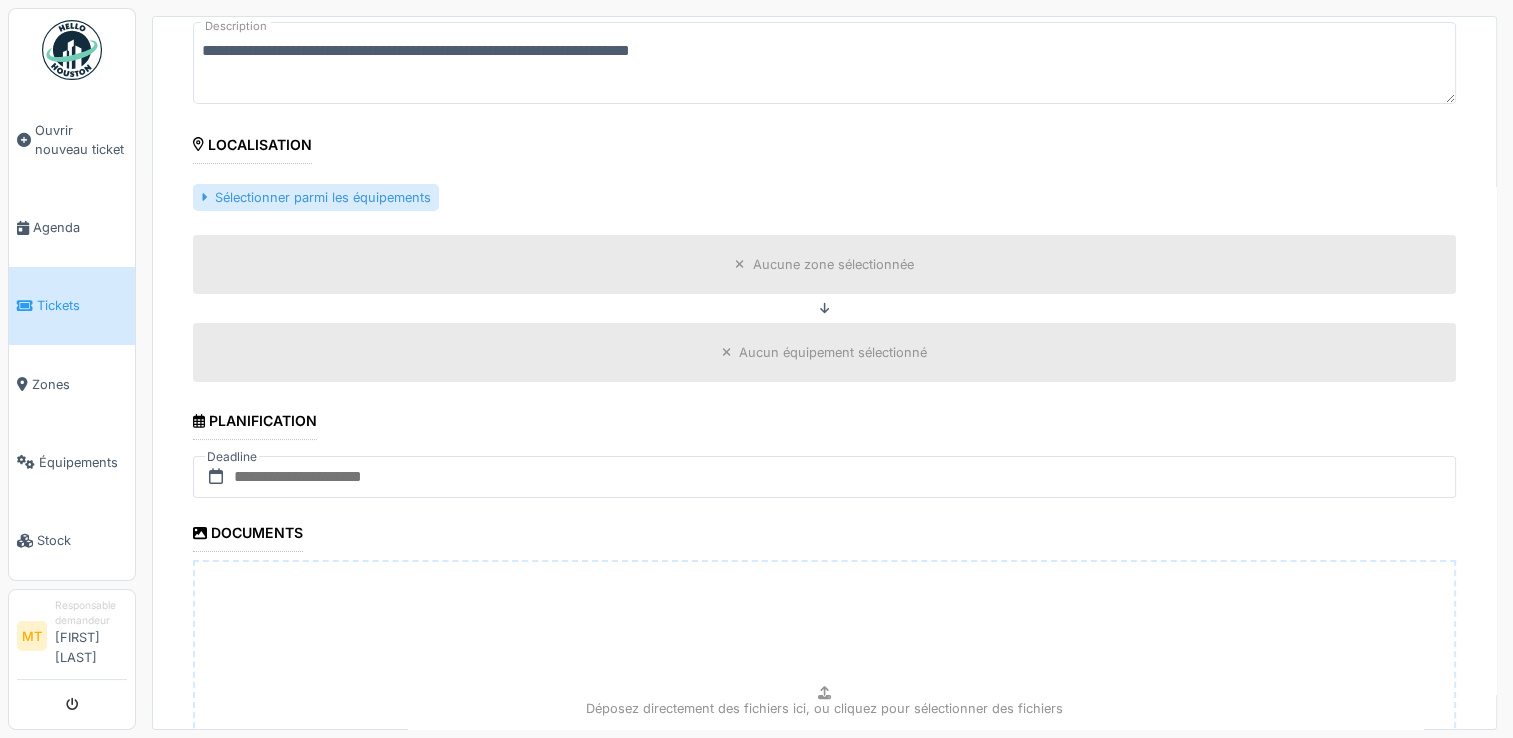 scroll, scrollTop: 300, scrollLeft: 0, axis: vertical 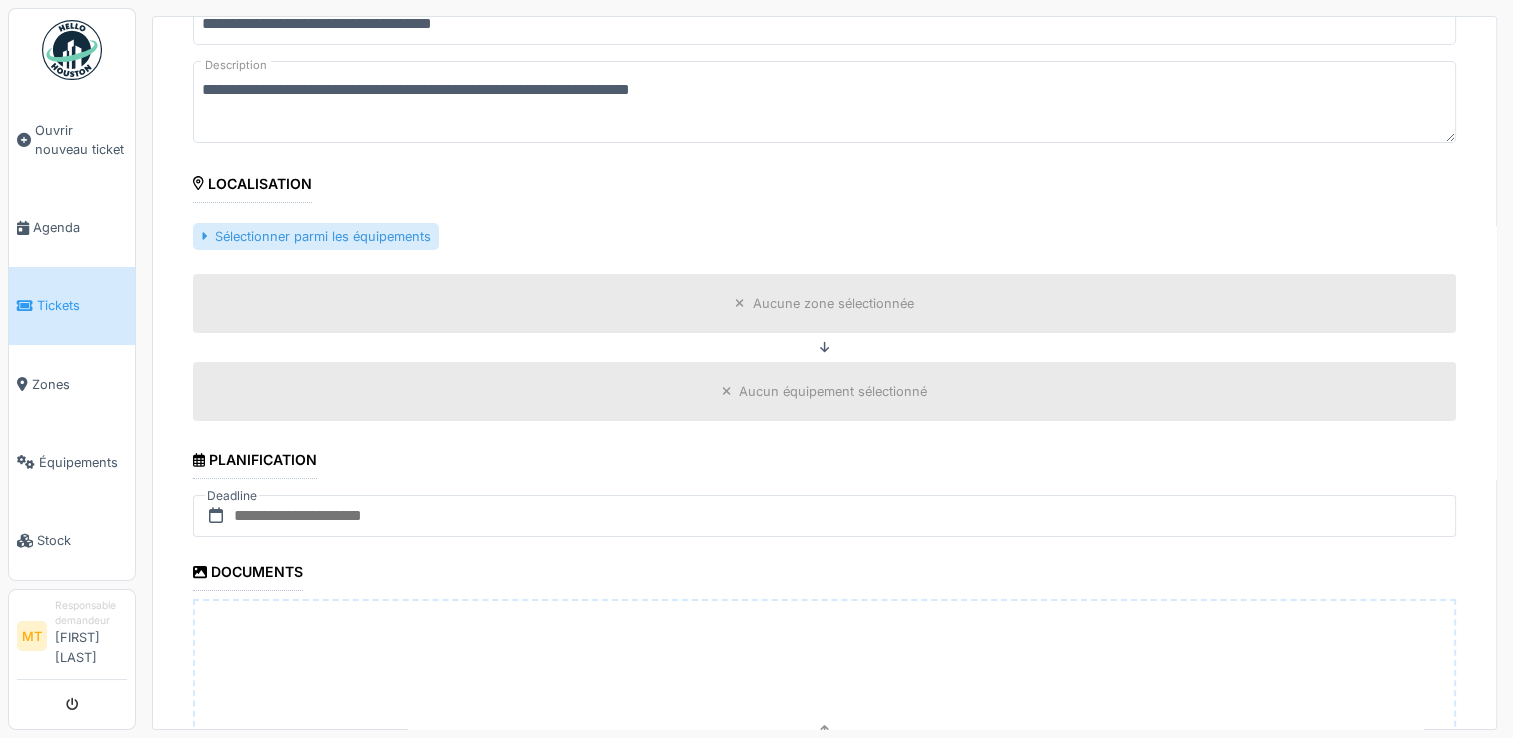 type on "**********" 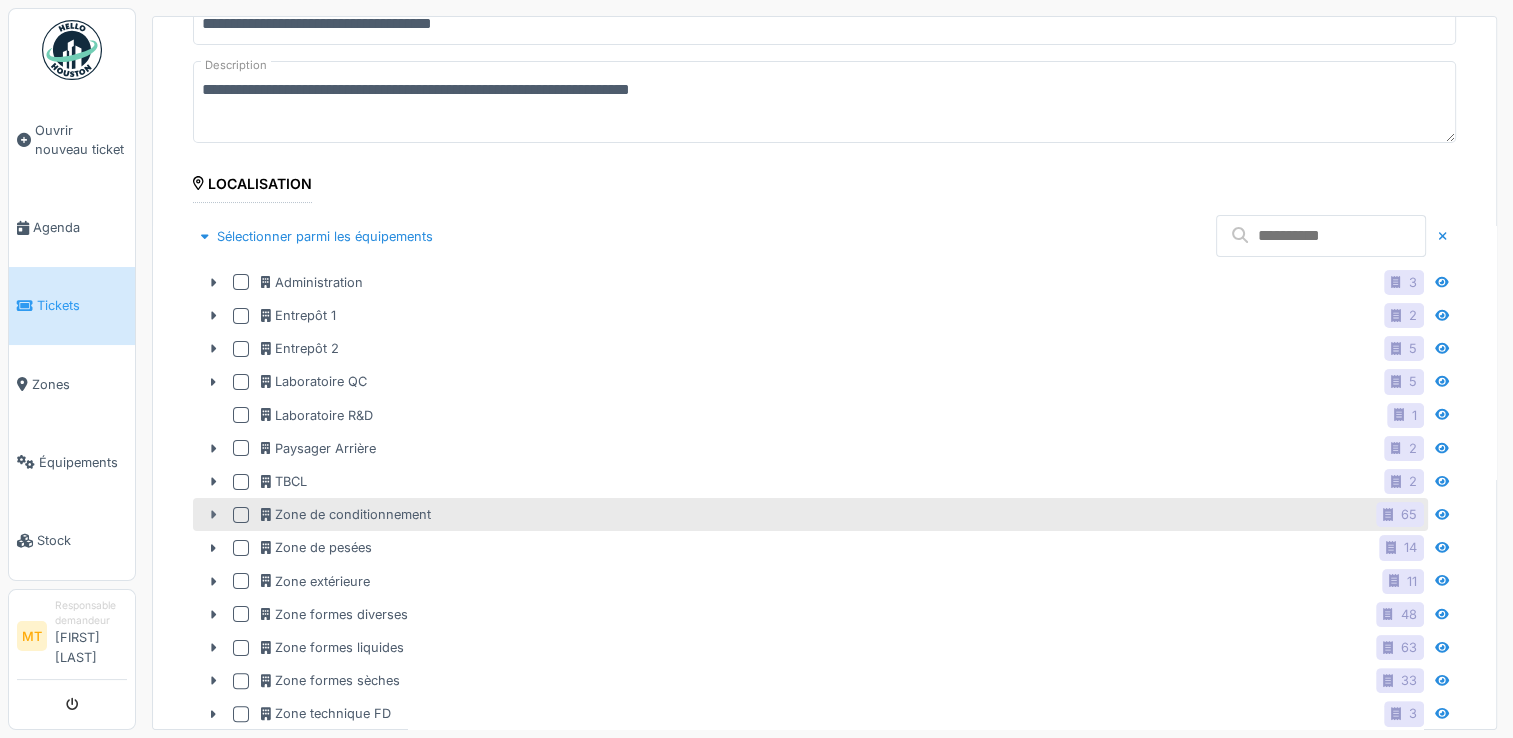 click 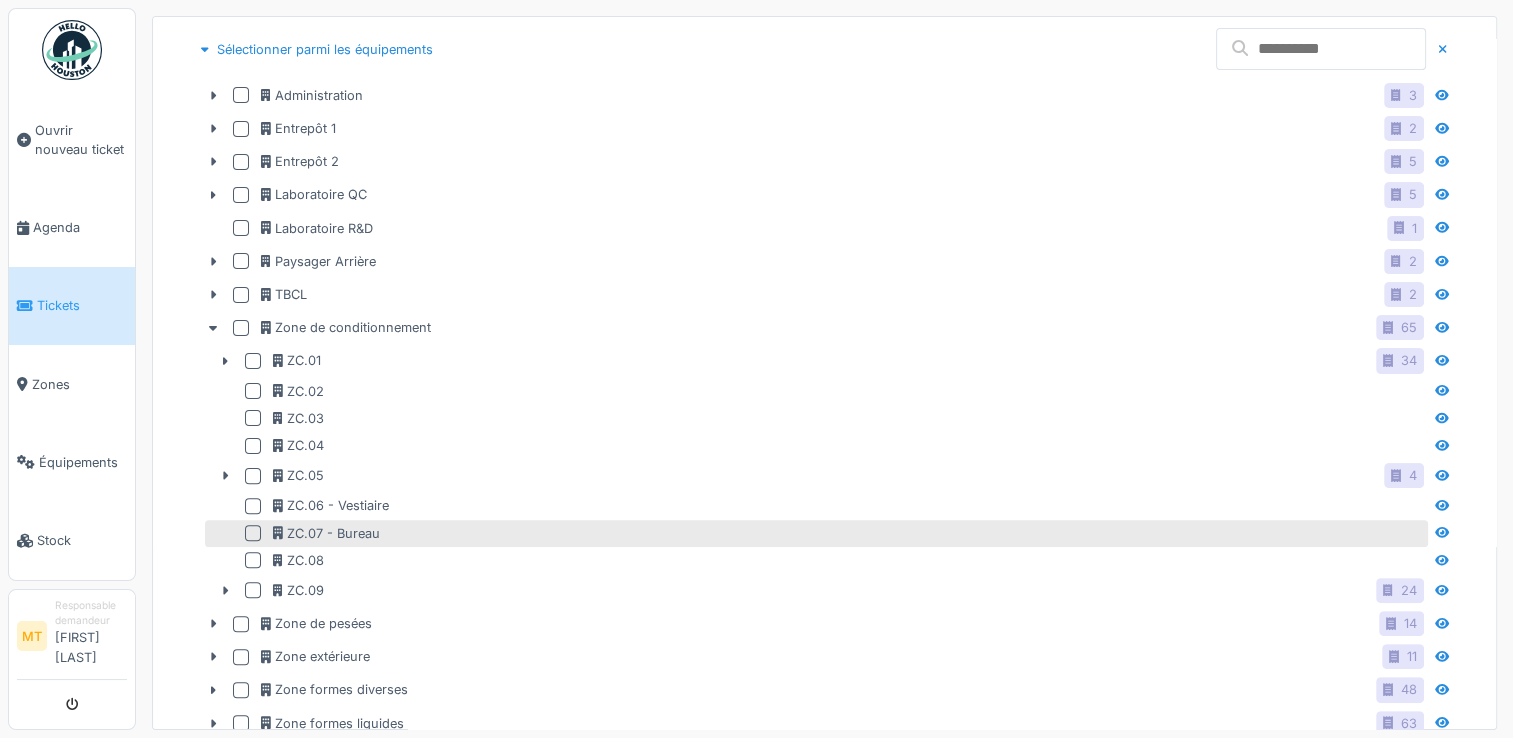 scroll, scrollTop: 500, scrollLeft: 0, axis: vertical 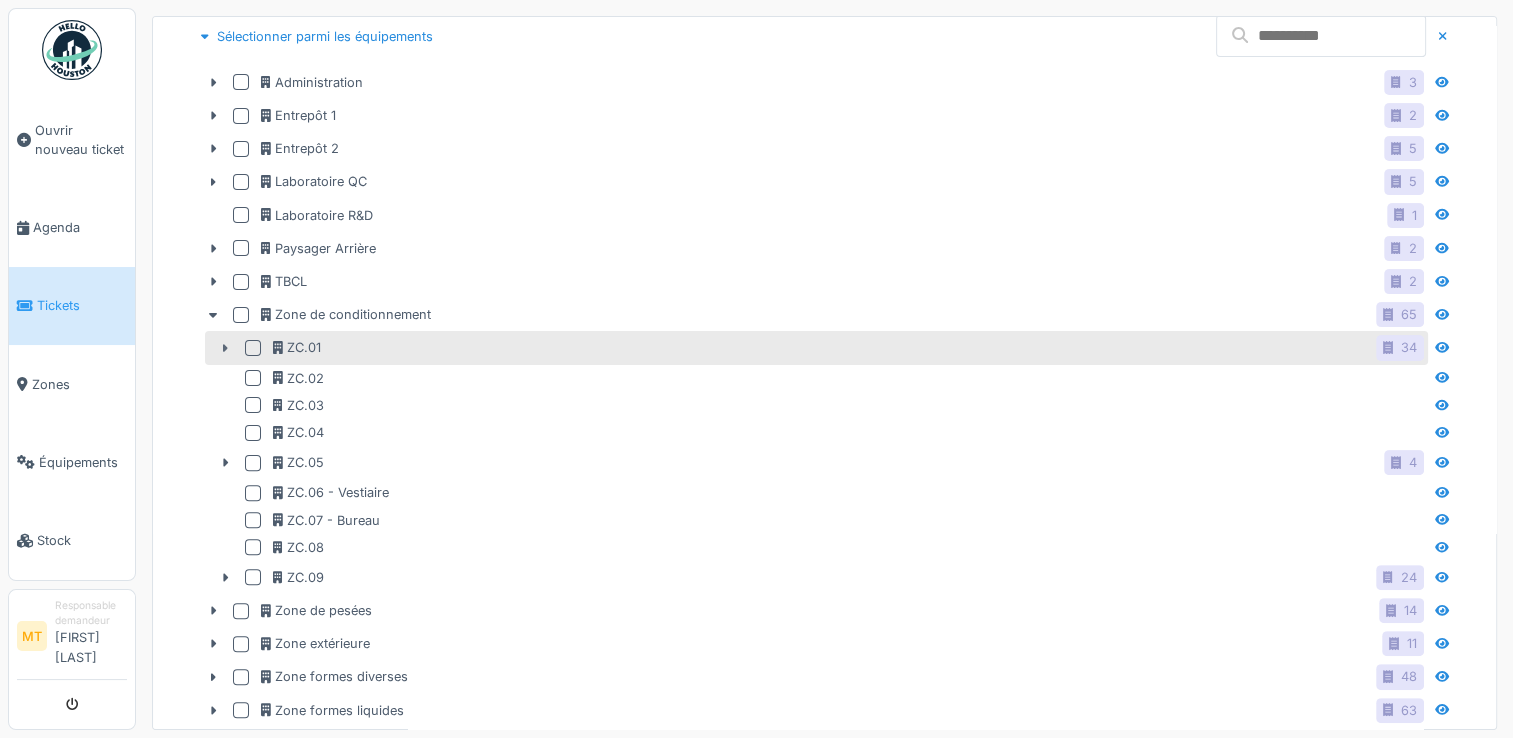 click 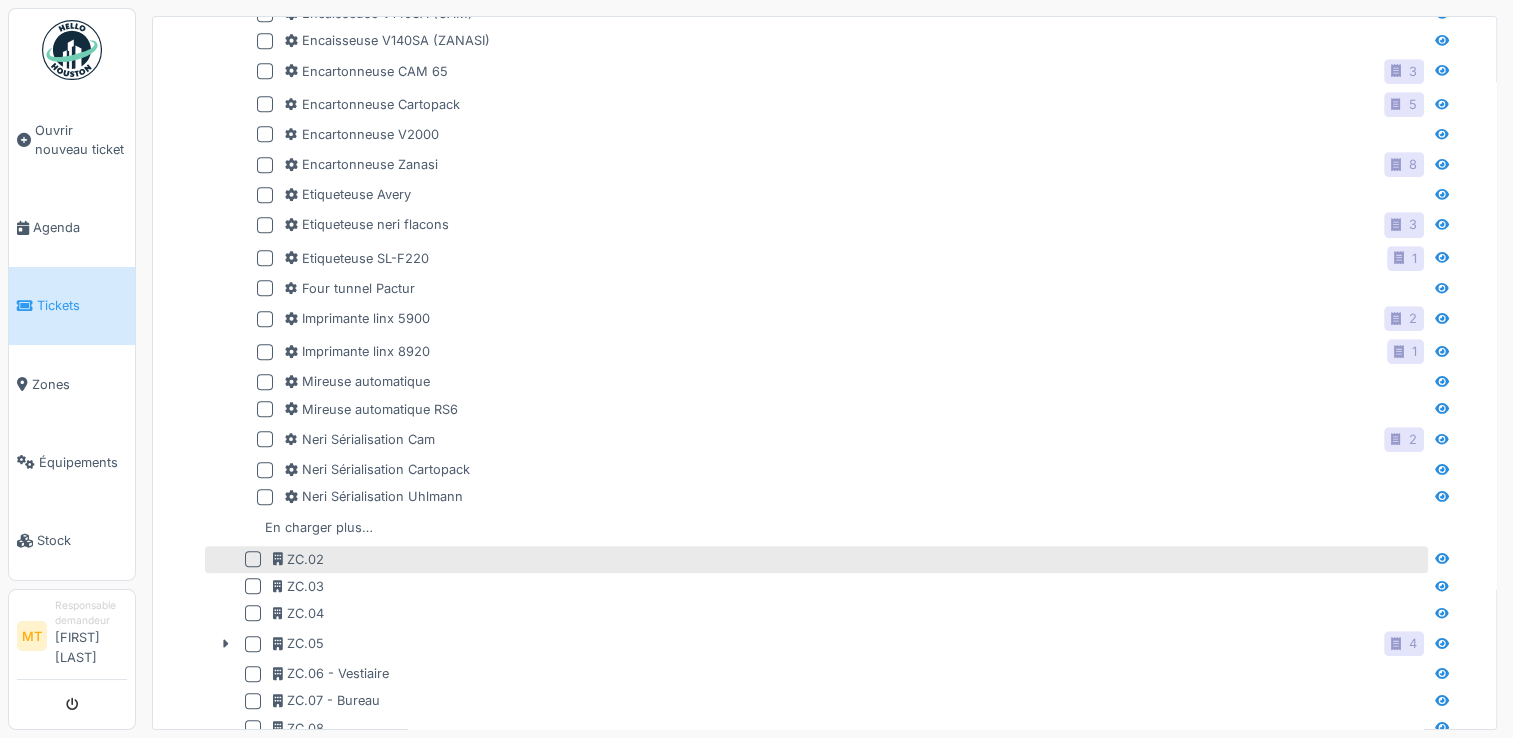 scroll, scrollTop: 1000, scrollLeft: 0, axis: vertical 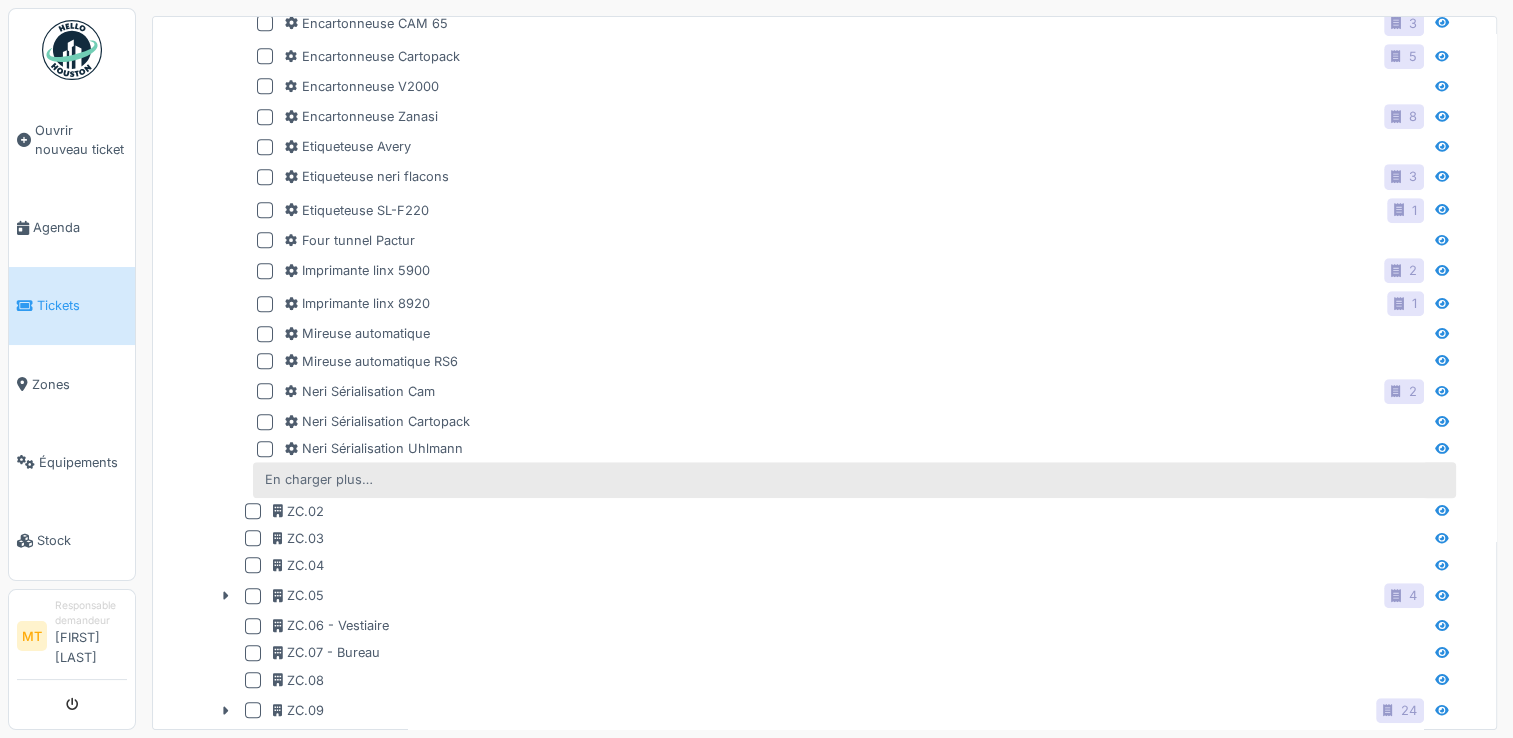 click on "En charger plus…" at bounding box center (319, 479) 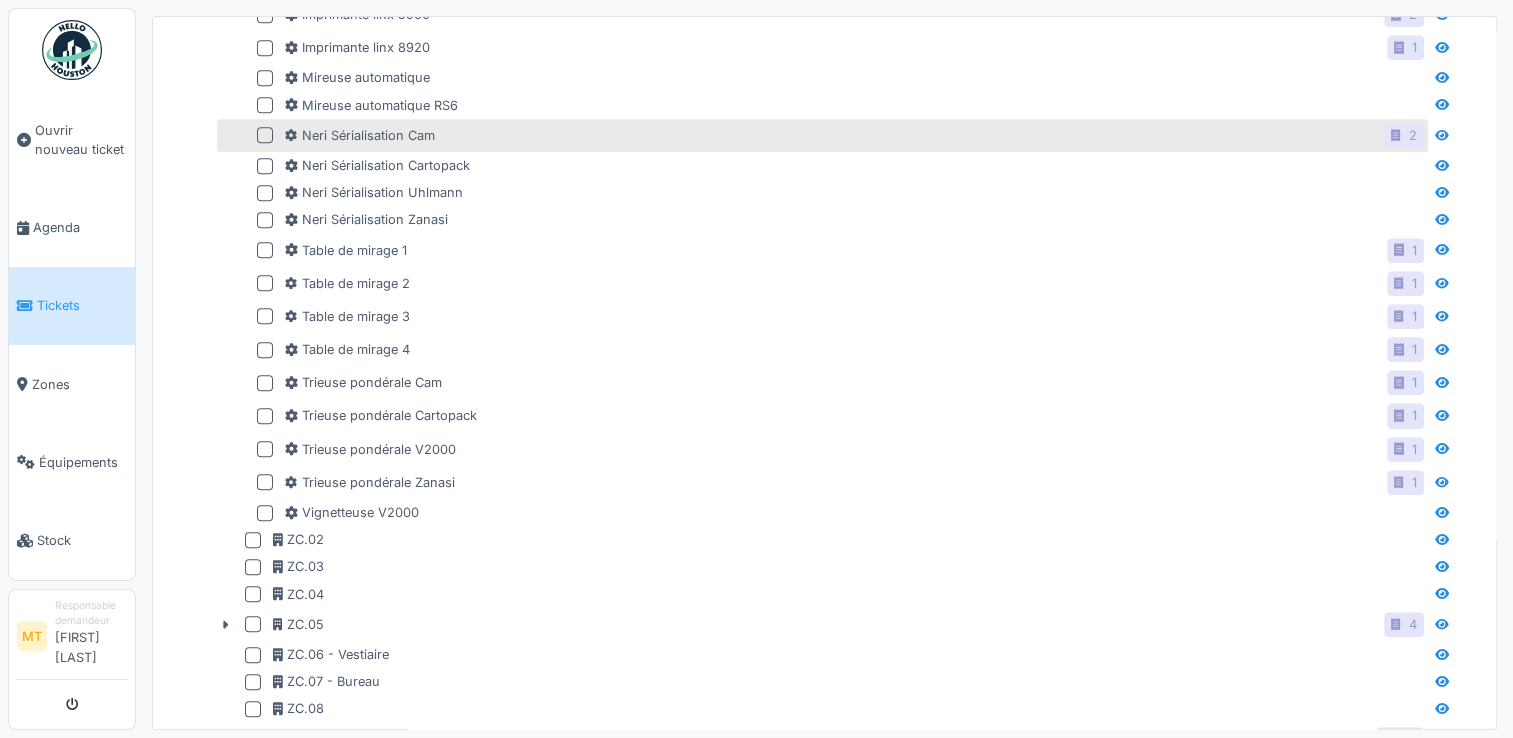 scroll, scrollTop: 1300, scrollLeft: 0, axis: vertical 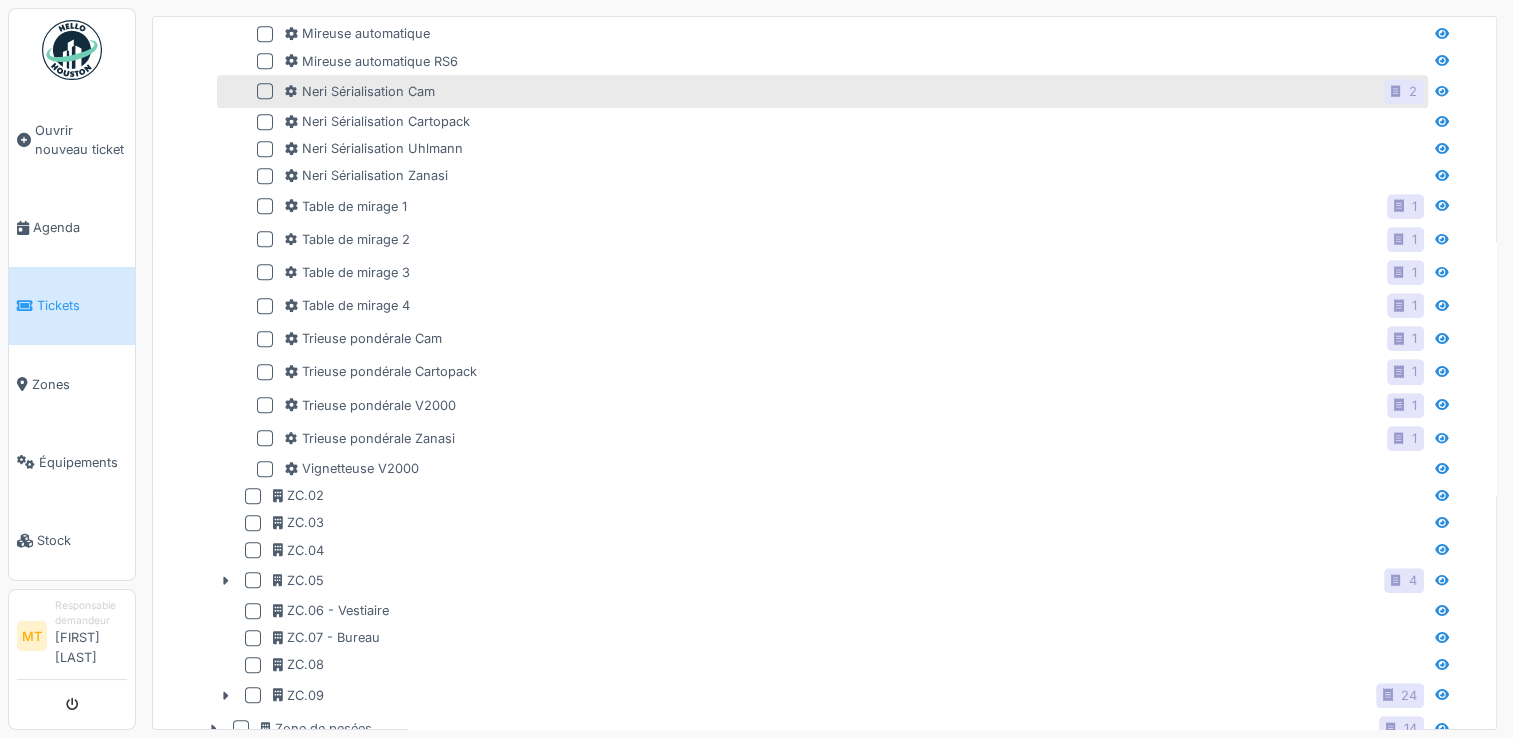 click at bounding box center [265, 91] 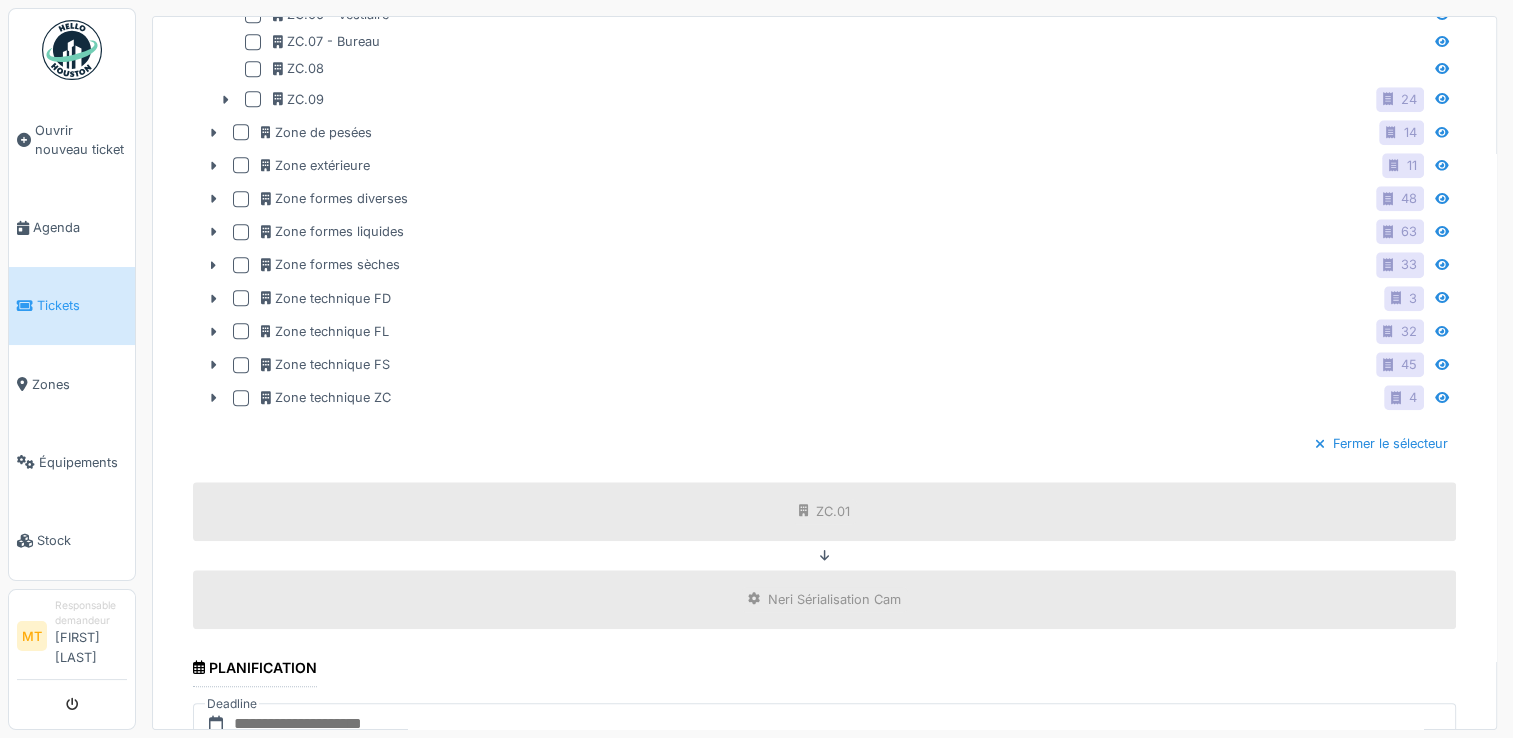 scroll, scrollTop: 2100, scrollLeft: 0, axis: vertical 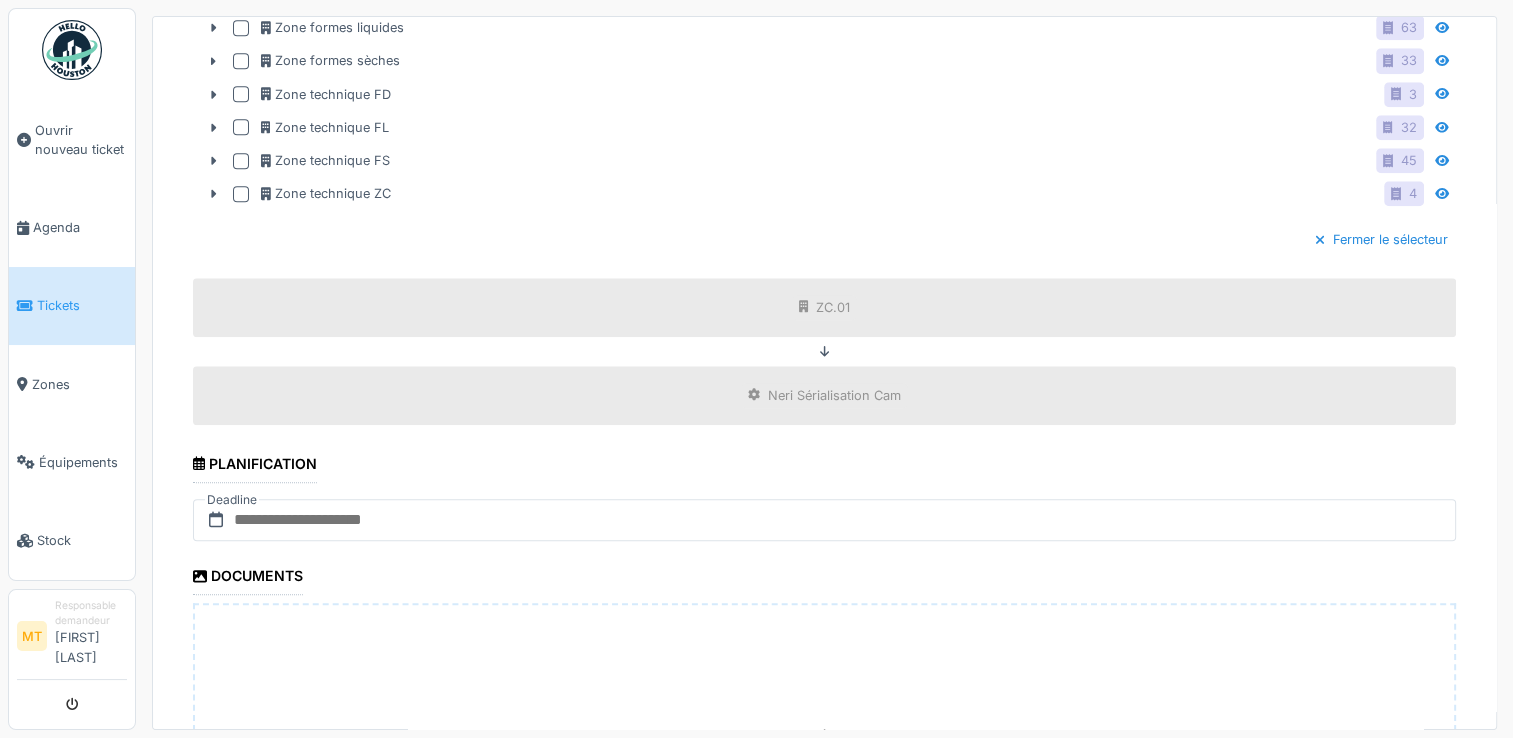 click 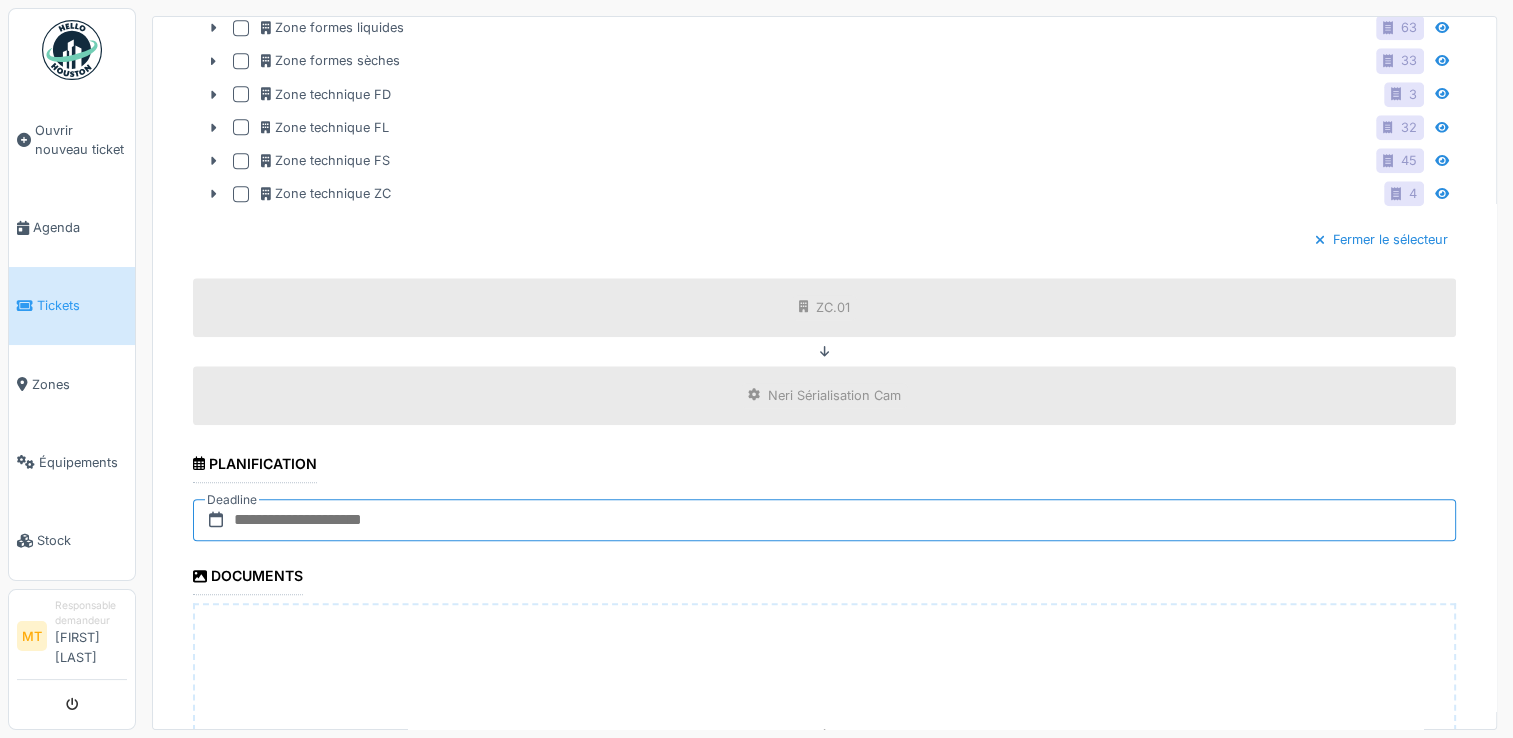 click at bounding box center [824, 520] 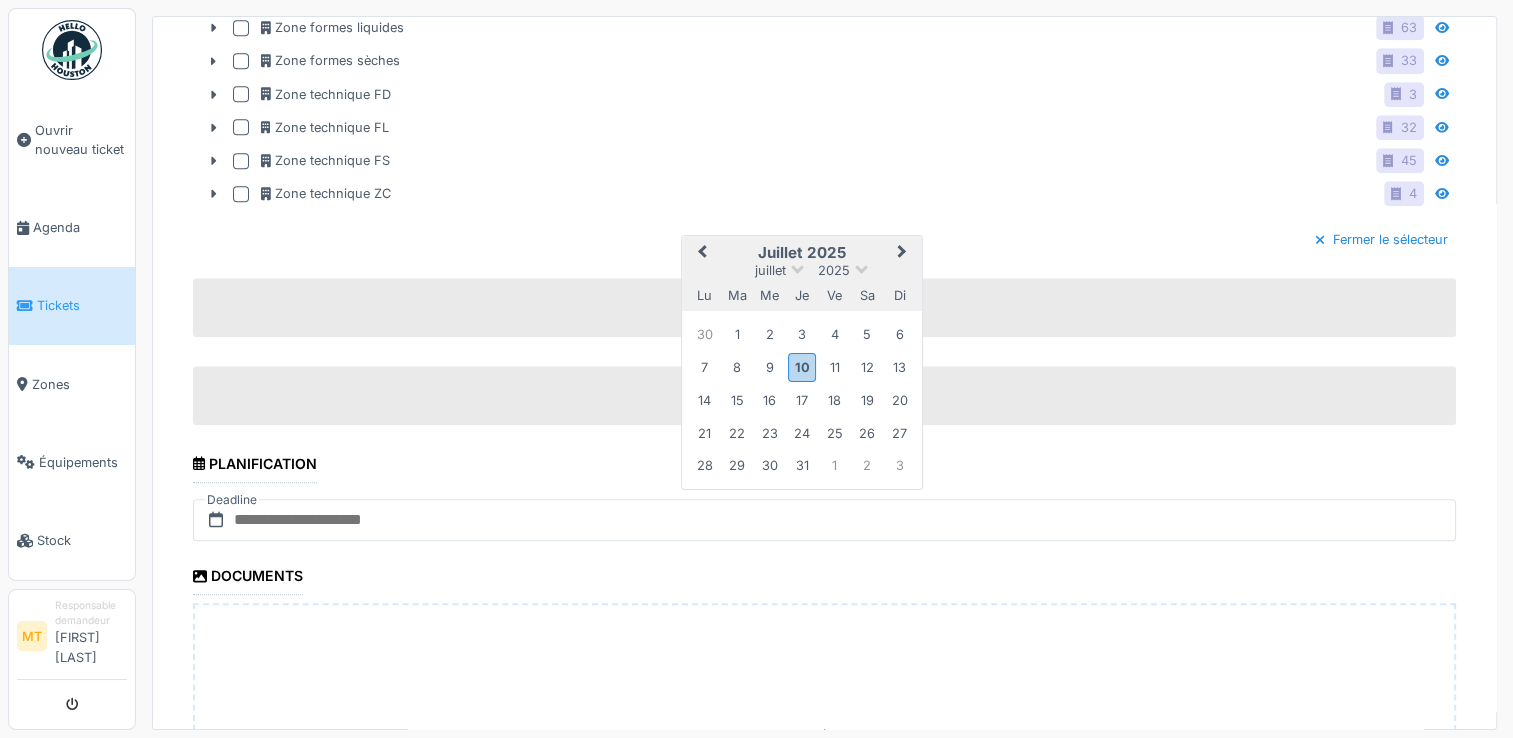 click on "10" at bounding box center (801, 367) 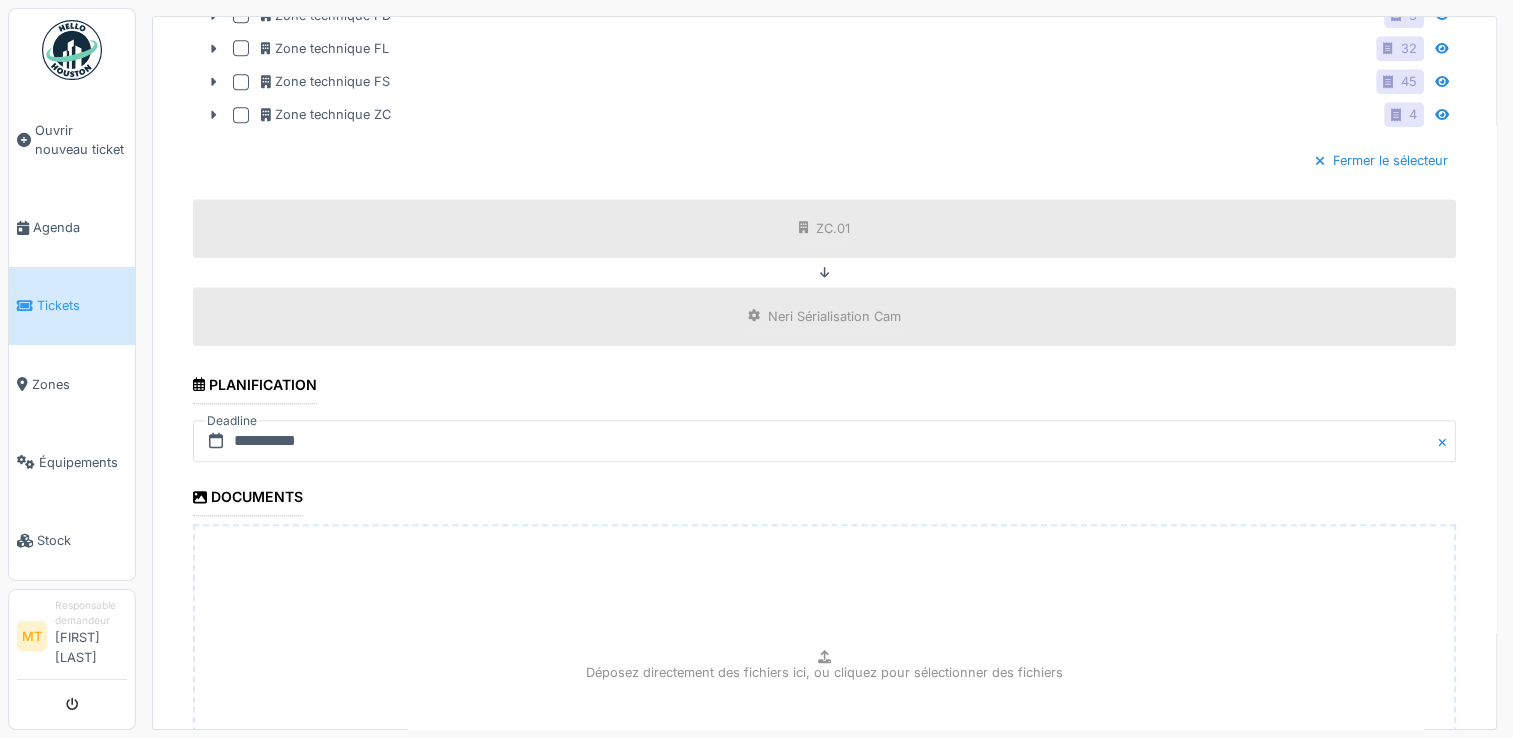 scroll, scrollTop: 2384, scrollLeft: 0, axis: vertical 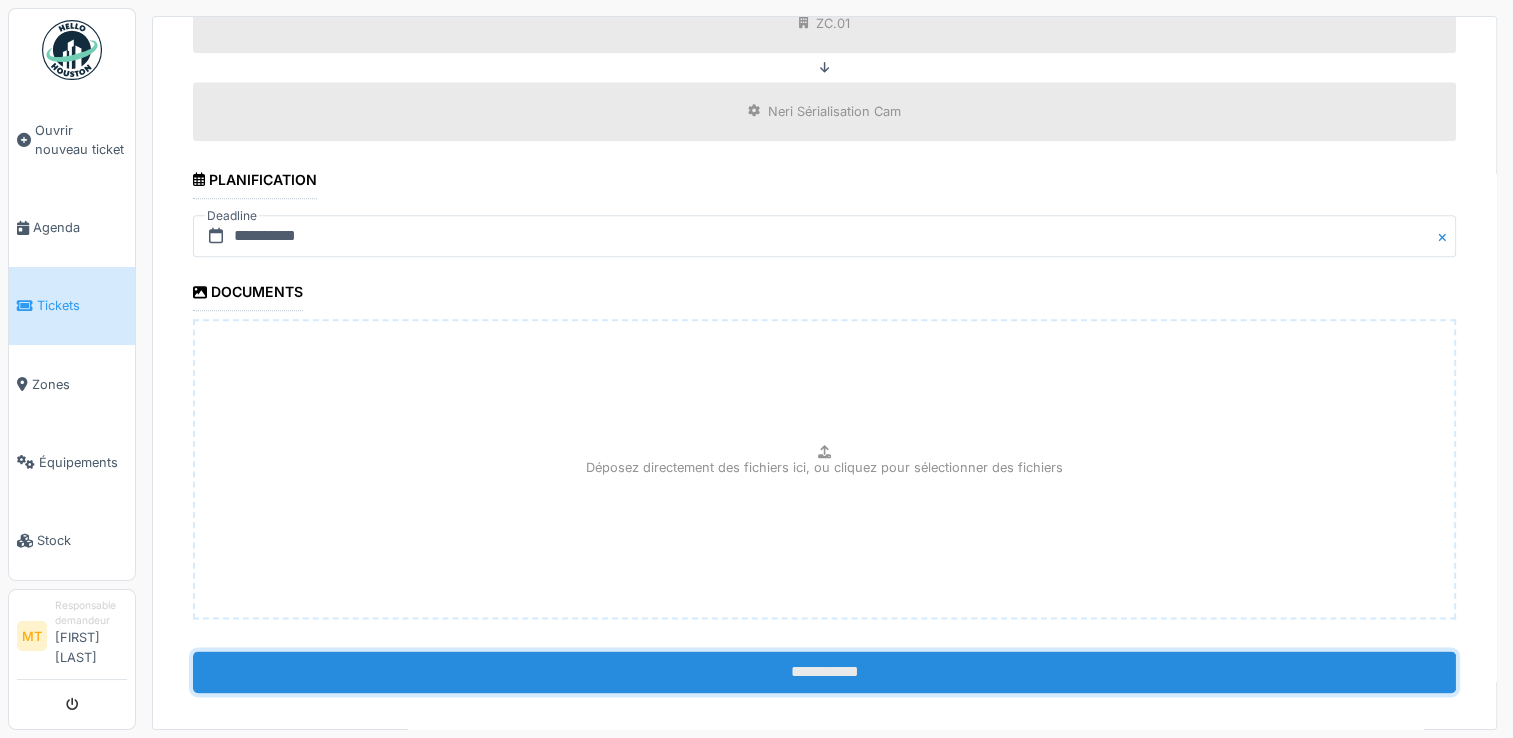 click on "**********" at bounding box center [824, 672] 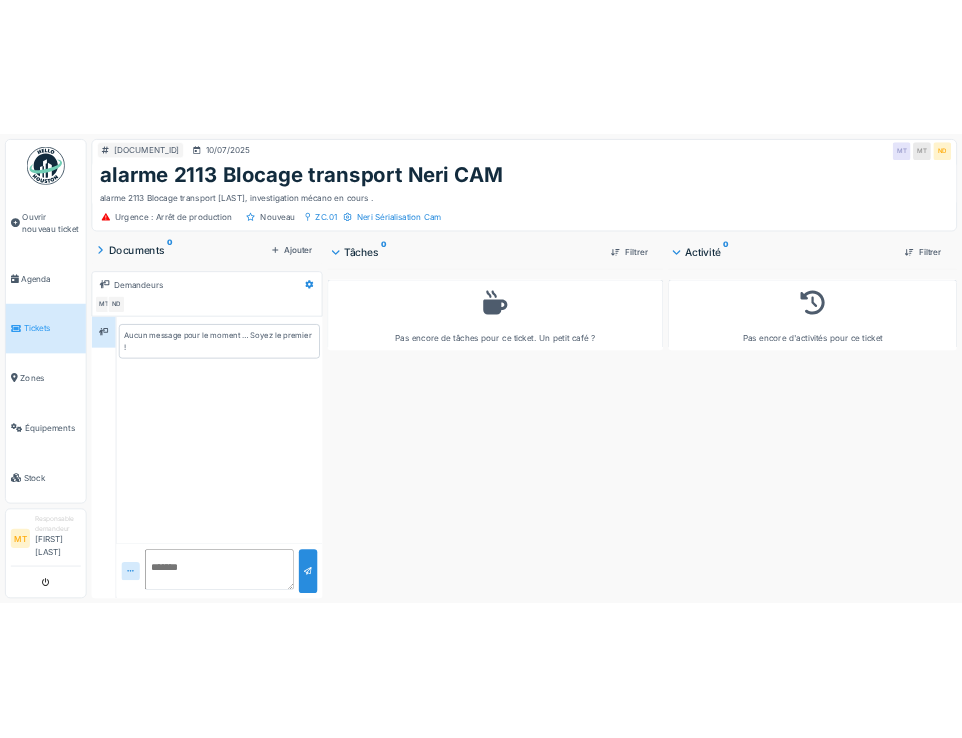 scroll, scrollTop: 0, scrollLeft: 0, axis: both 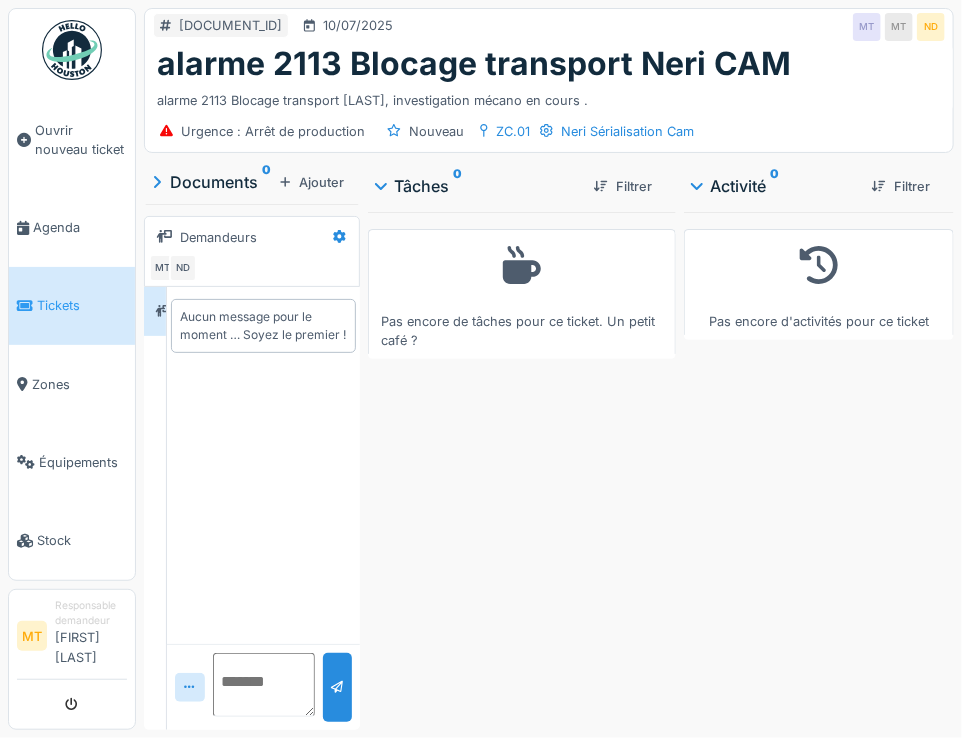 drag, startPoint x: 478, startPoint y: 718, endPoint x: 495, endPoint y: 789, distance: 73.00685 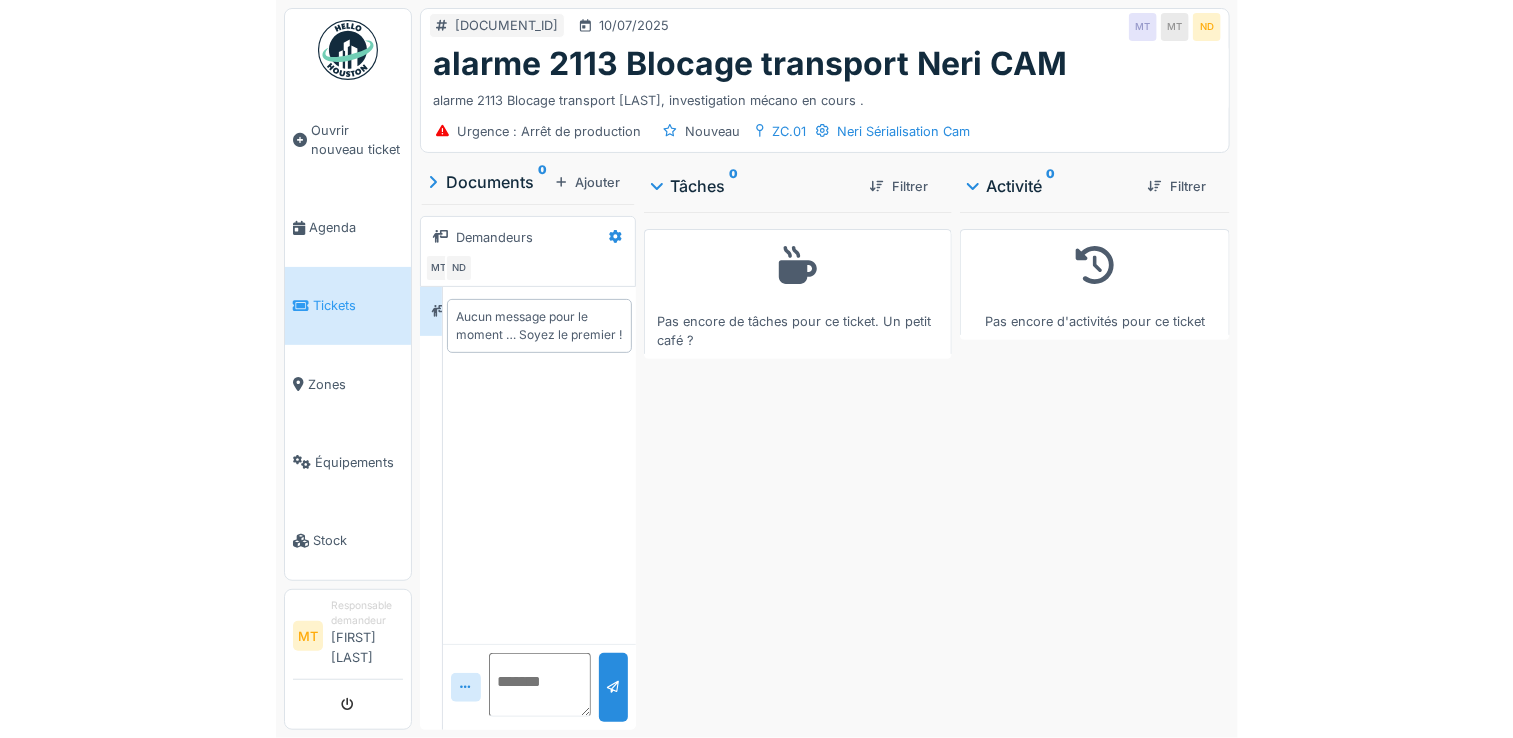 scroll, scrollTop: 7, scrollLeft: 0, axis: vertical 